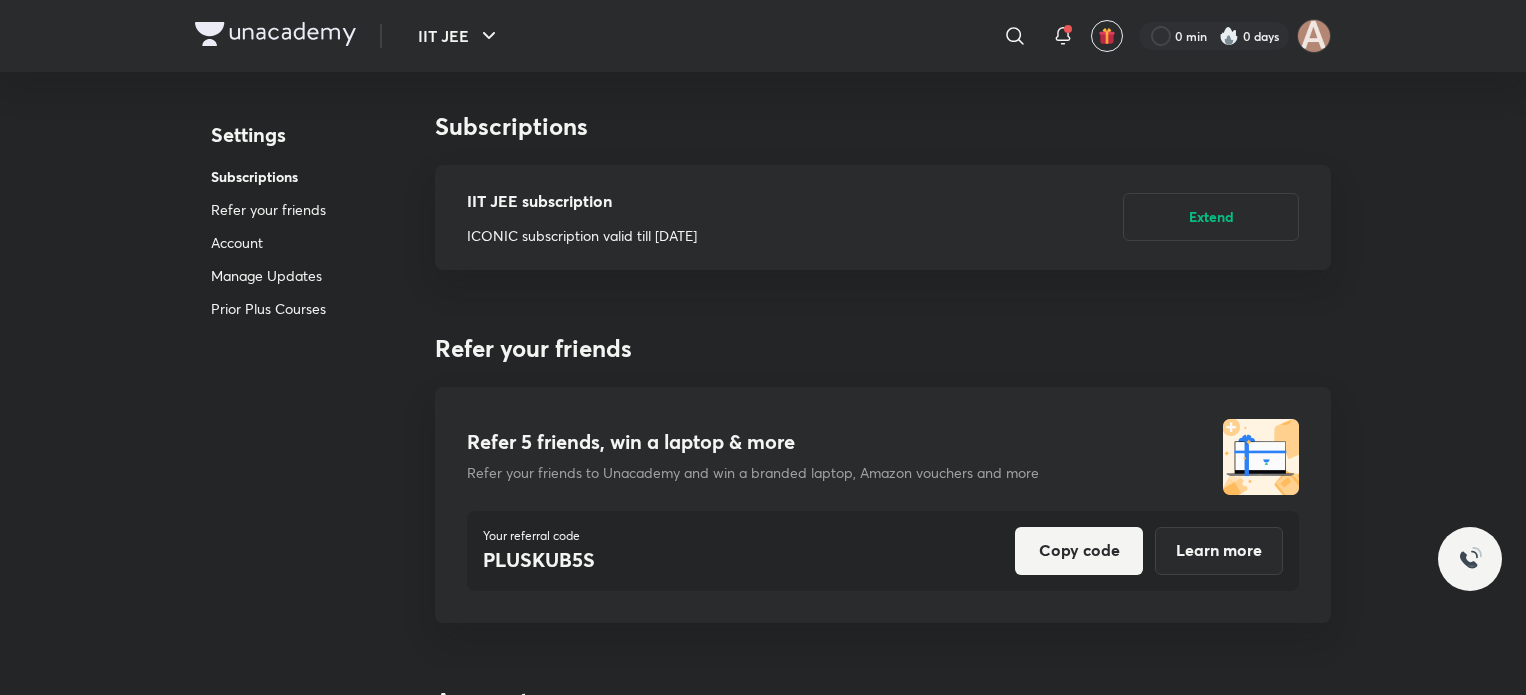 scroll, scrollTop: 0, scrollLeft: 0, axis: both 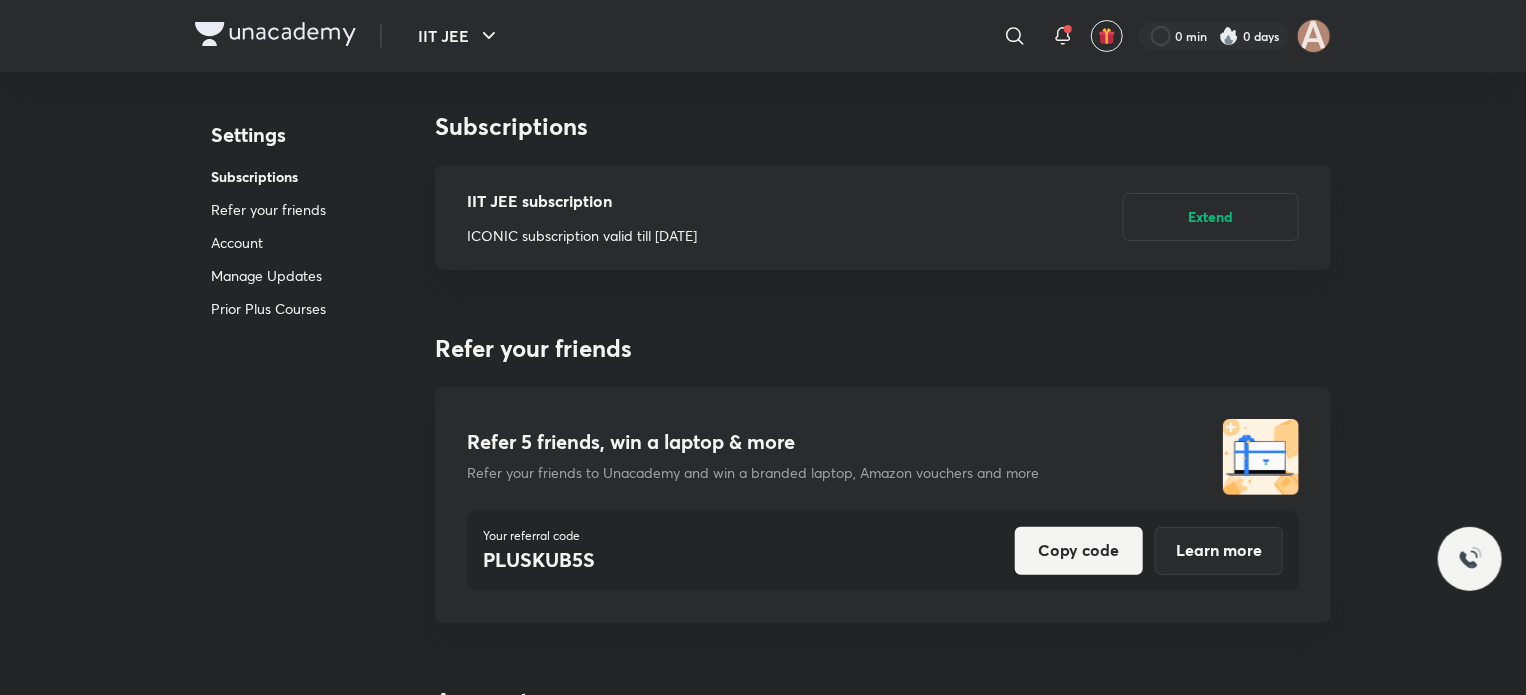 drag, startPoint x: 0, startPoint y: 0, endPoint x: 249, endPoint y: 18, distance: 249.64975 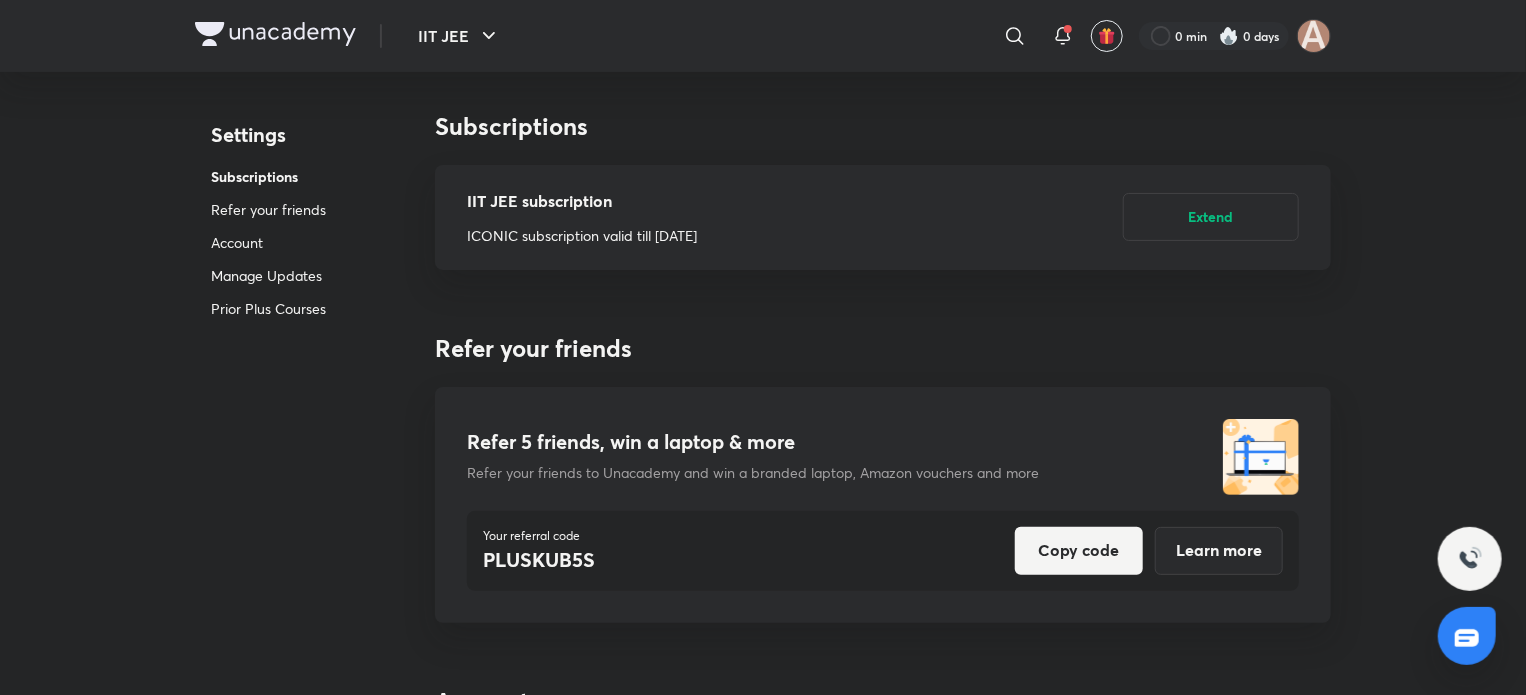 click at bounding box center (275, 34) 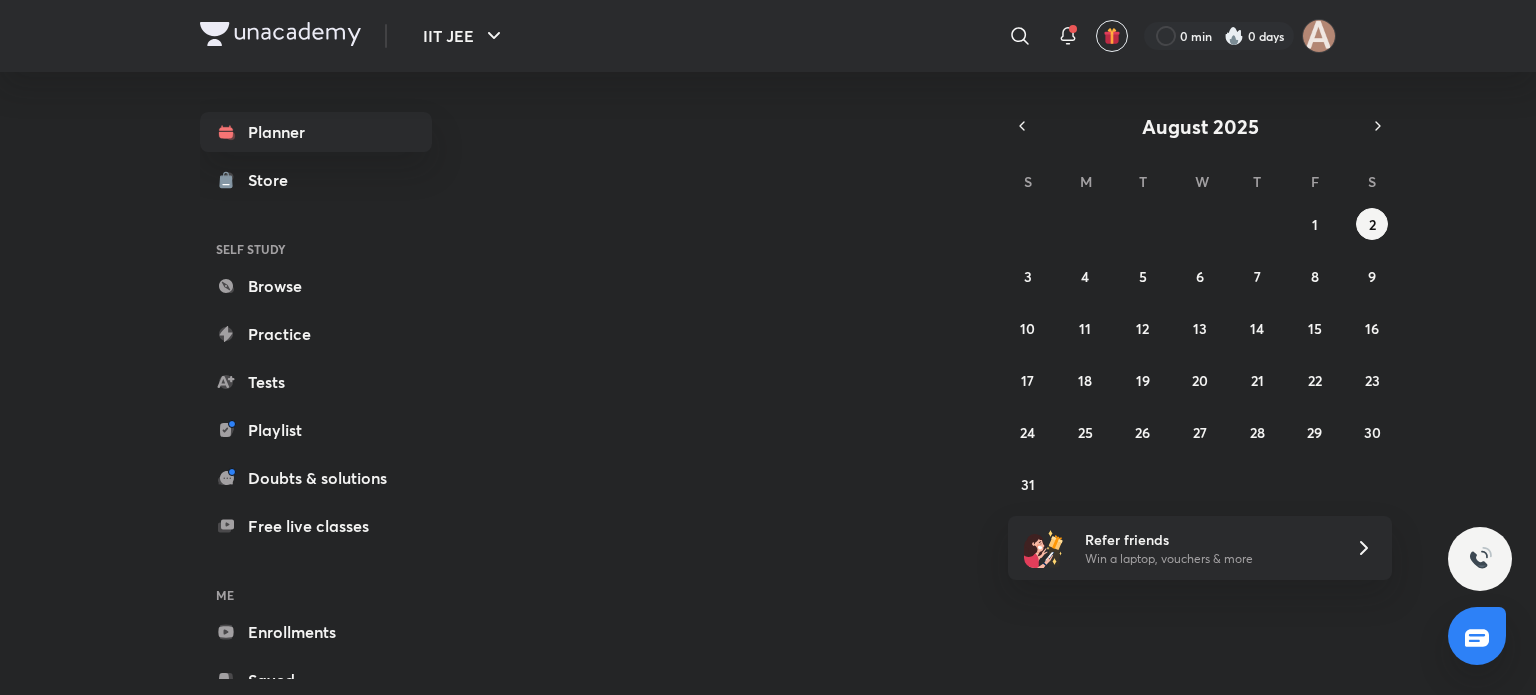 scroll, scrollTop: 0, scrollLeft: 0, axis: both 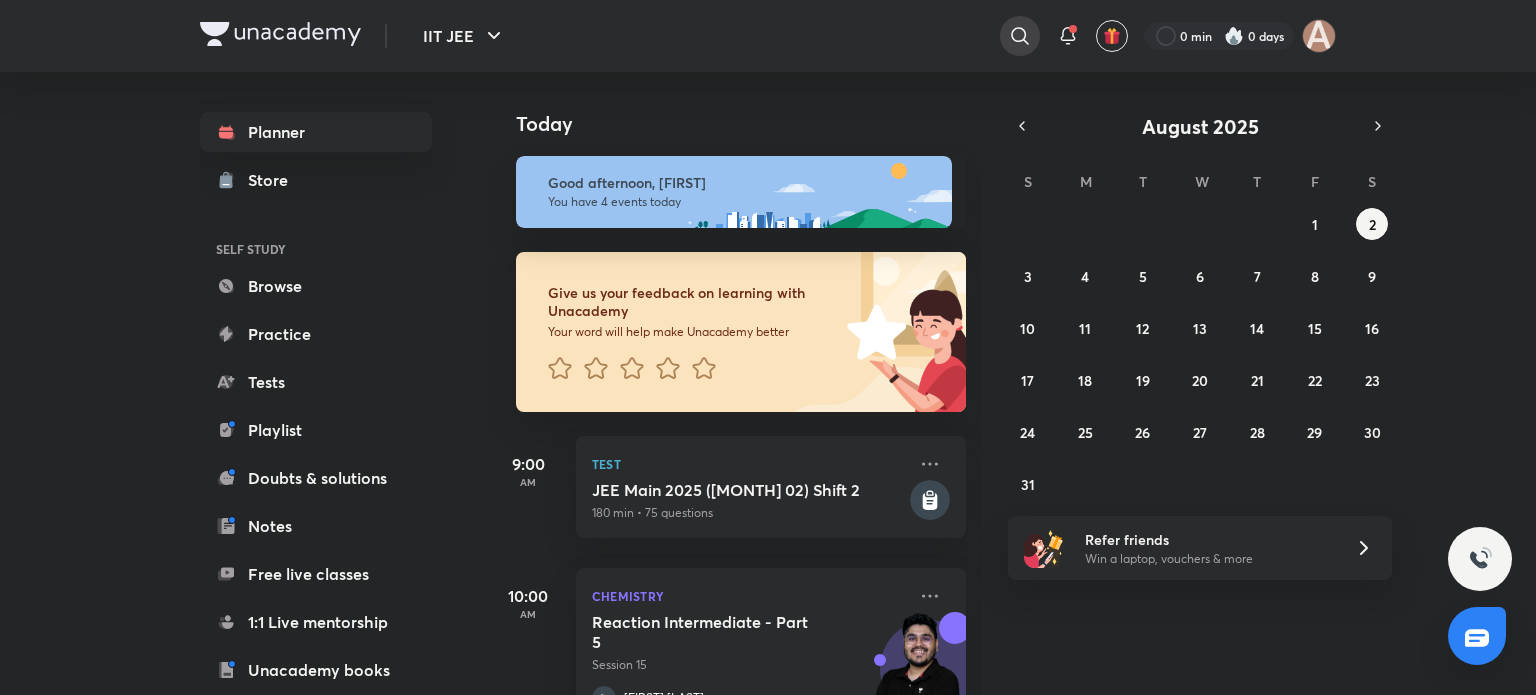 click 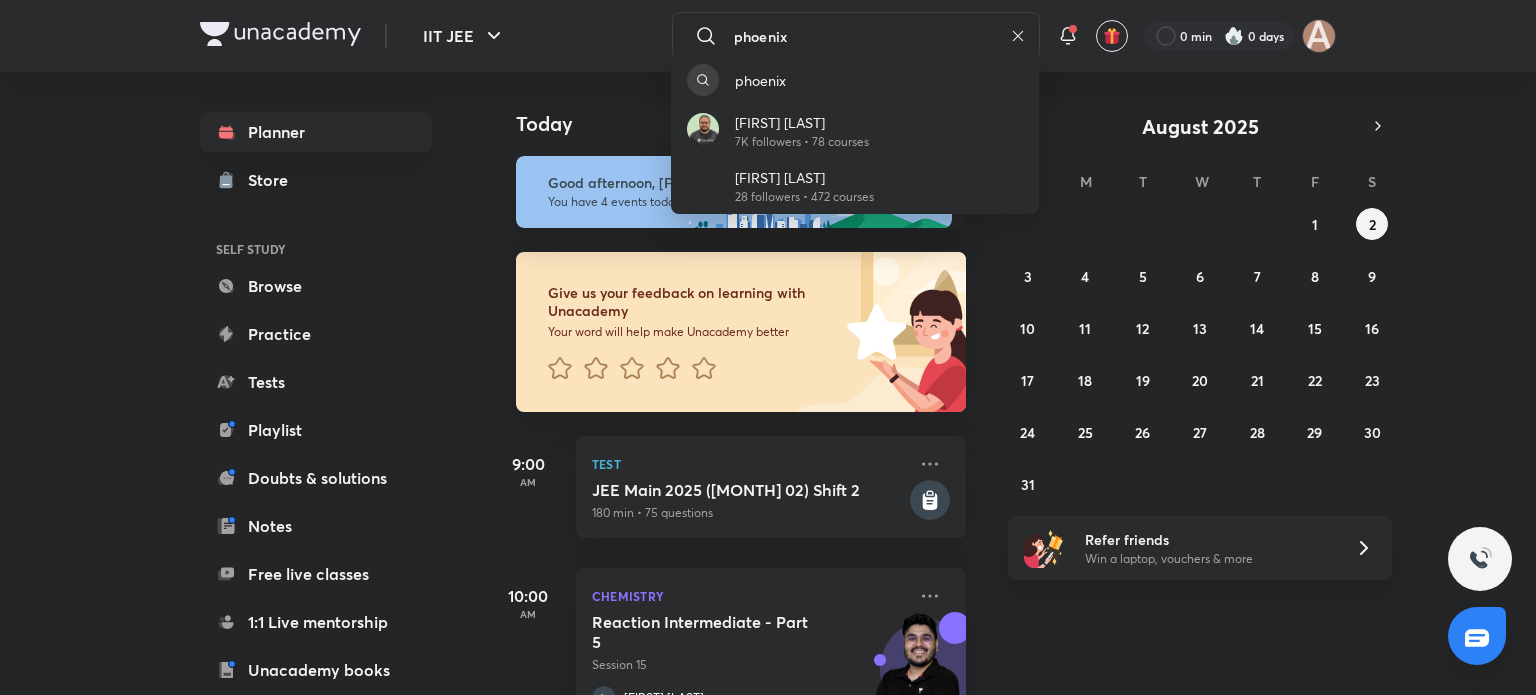 type on "phoenix" 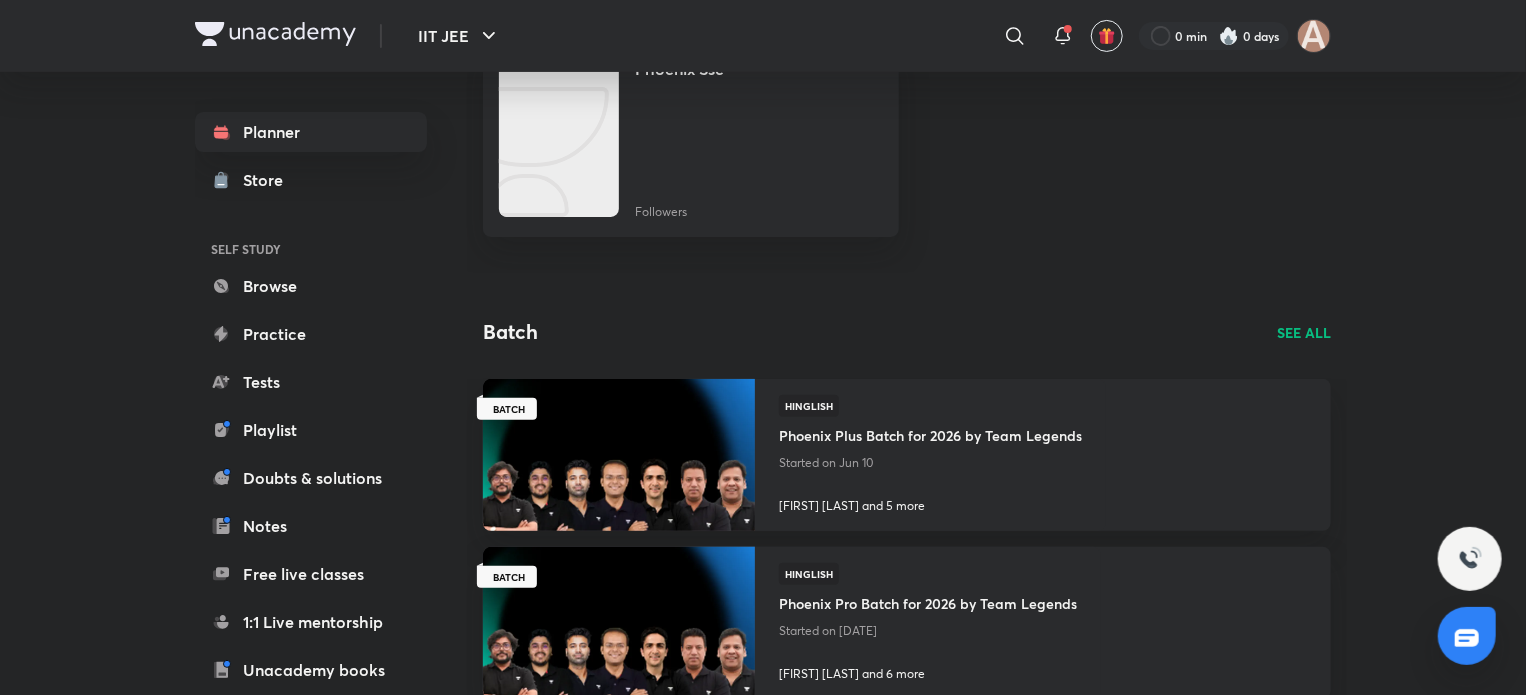 scroll, scrollTop: 212, scrollLeft: 0, axis: vertical 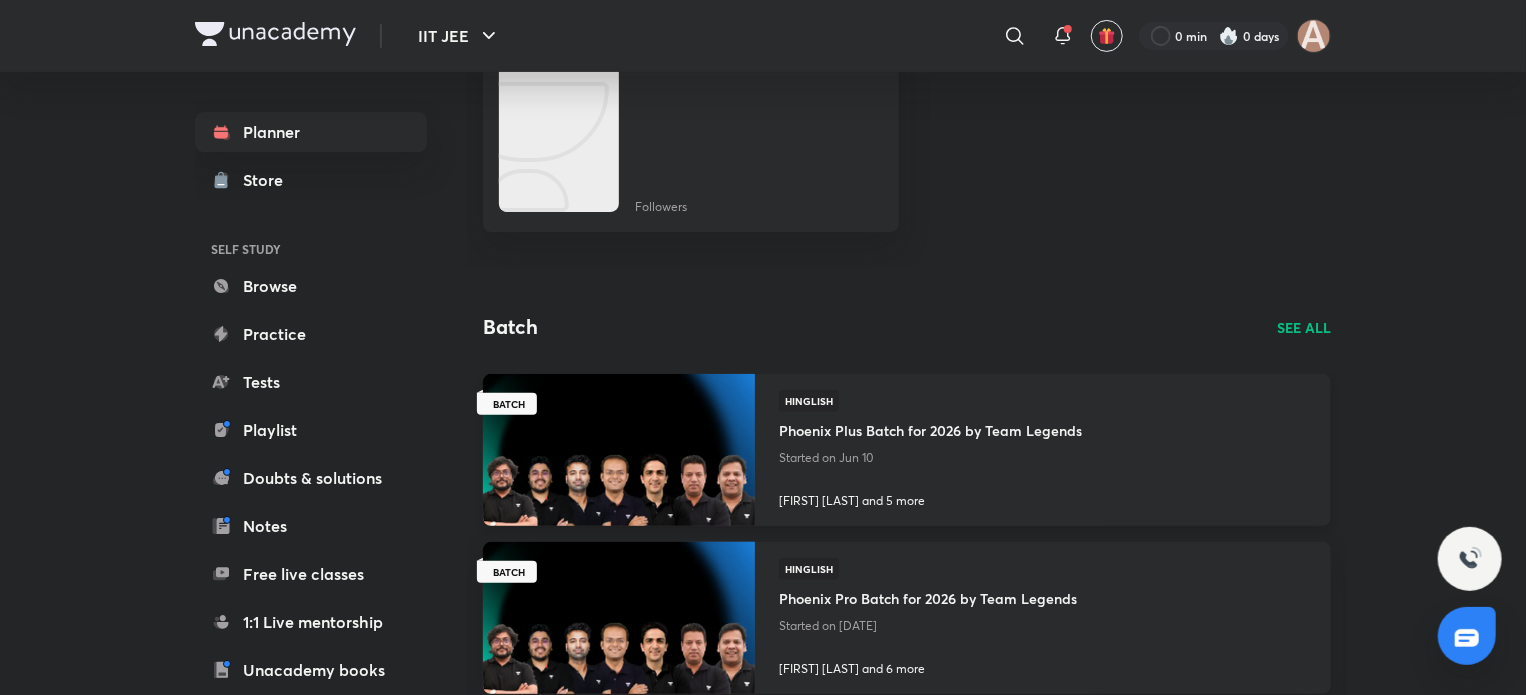click on "Started on Jun 10" at bounding box center (930, 458) 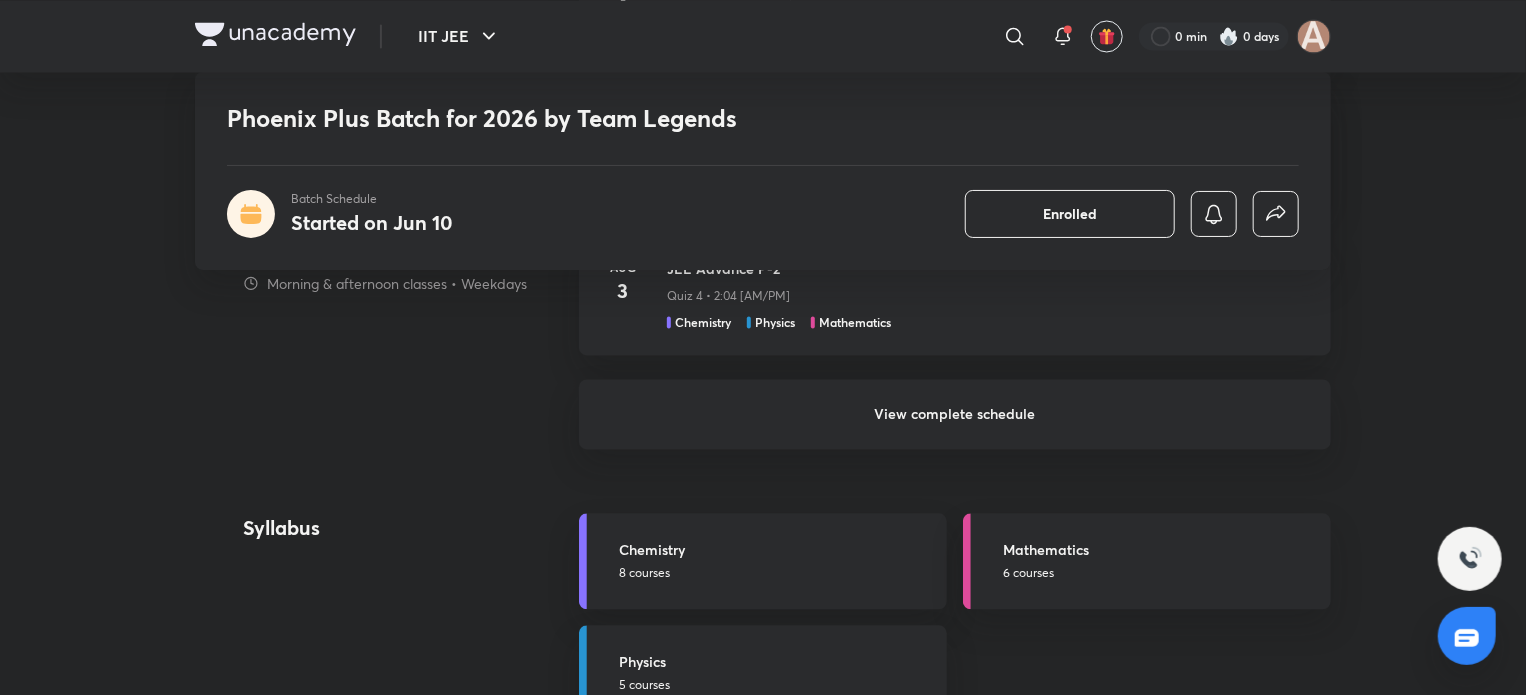 scroll, scrollTop: 1966, scrollLeft: 0, axis: vertical 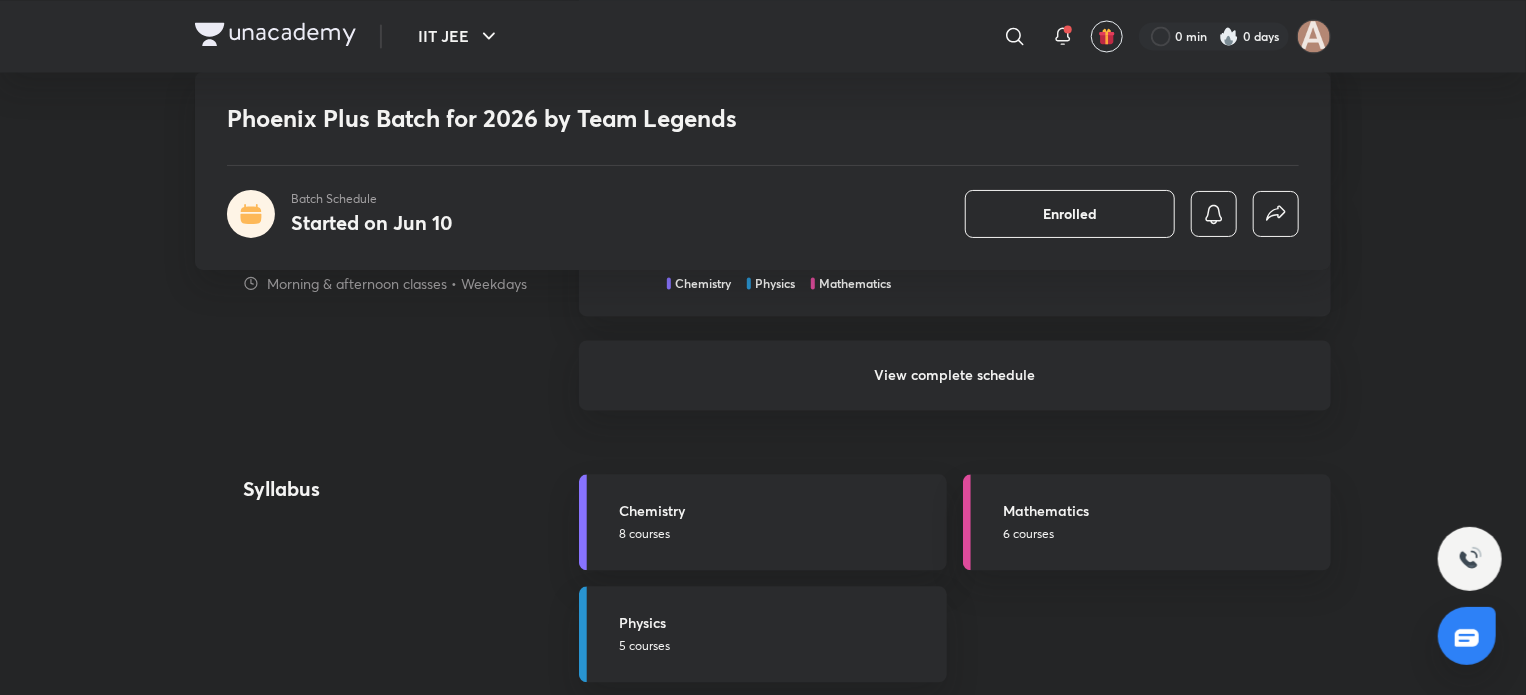 click on "View complete schedule" at bounding box center [955, 375] 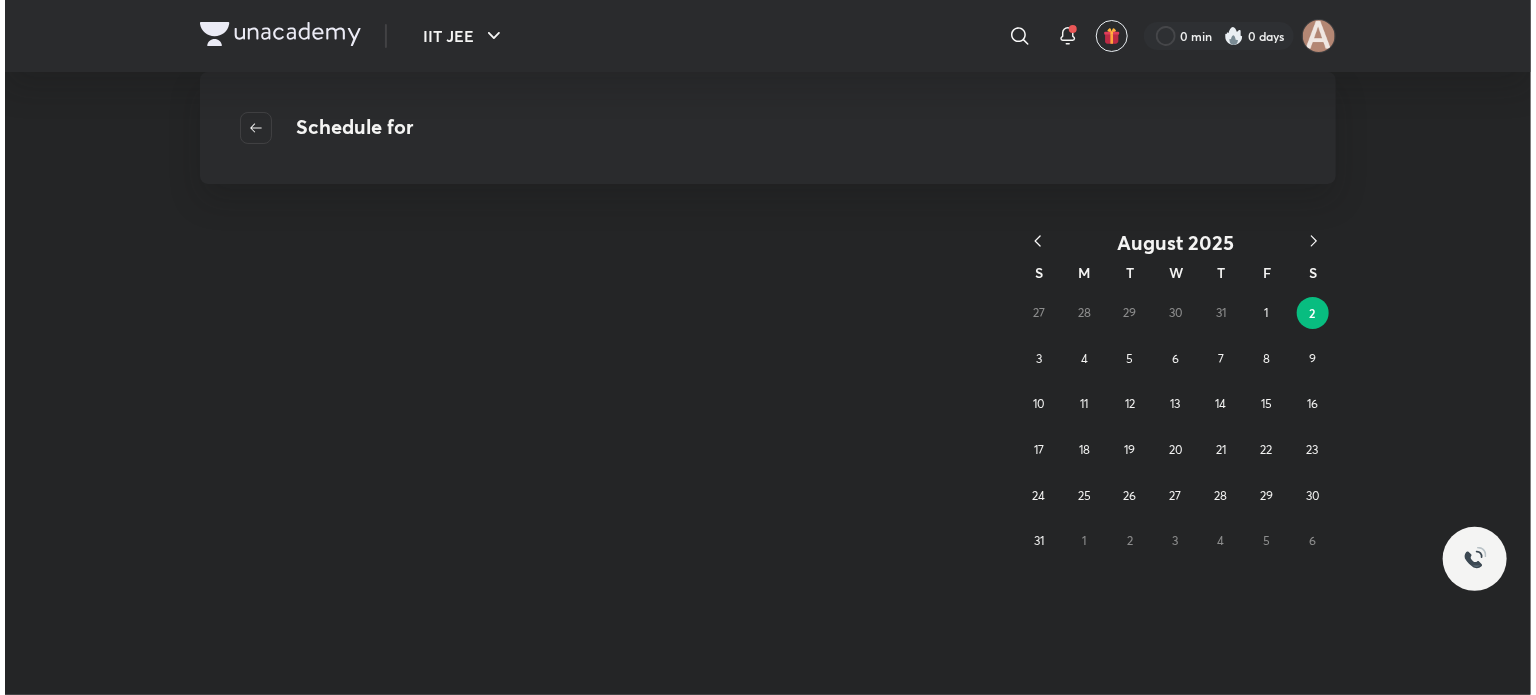 scroll, scrollTop: 0, scrollLeft: 0, axis: both 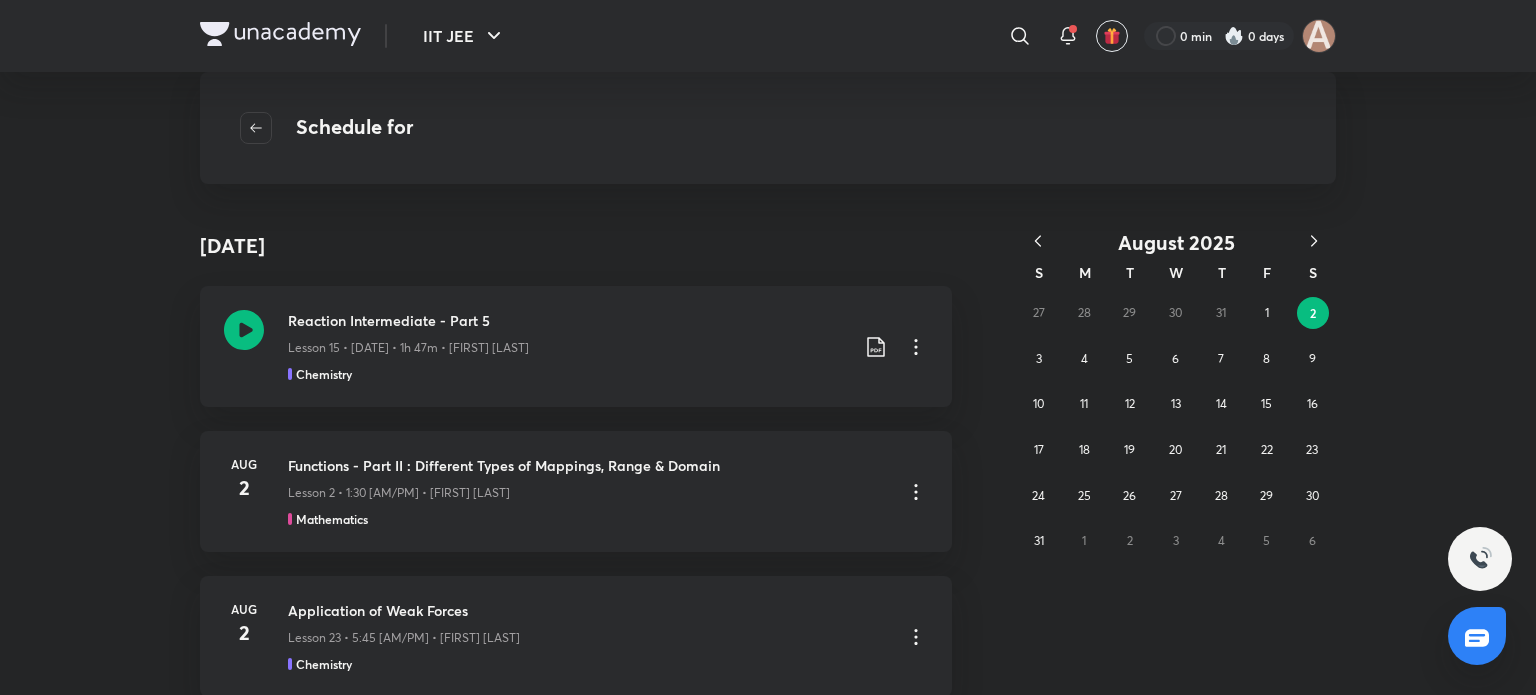 click 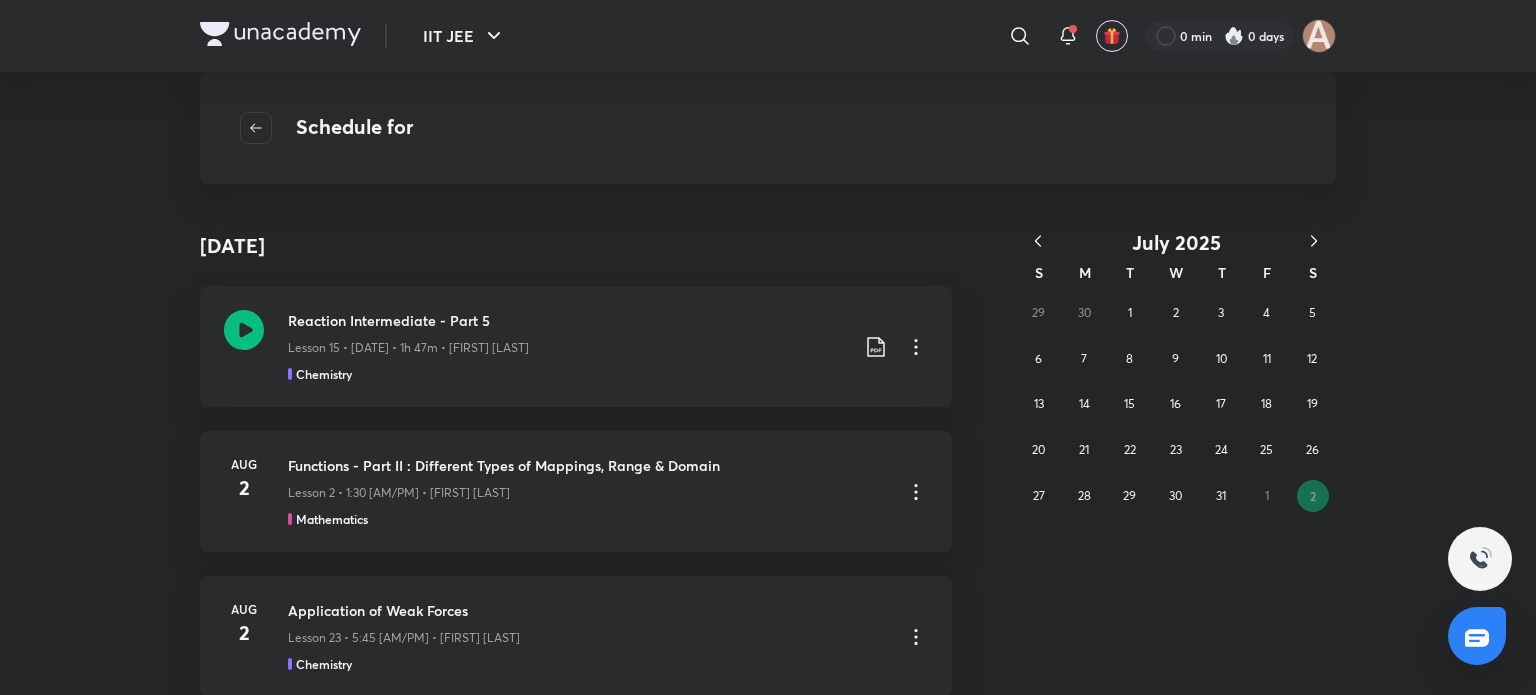 click 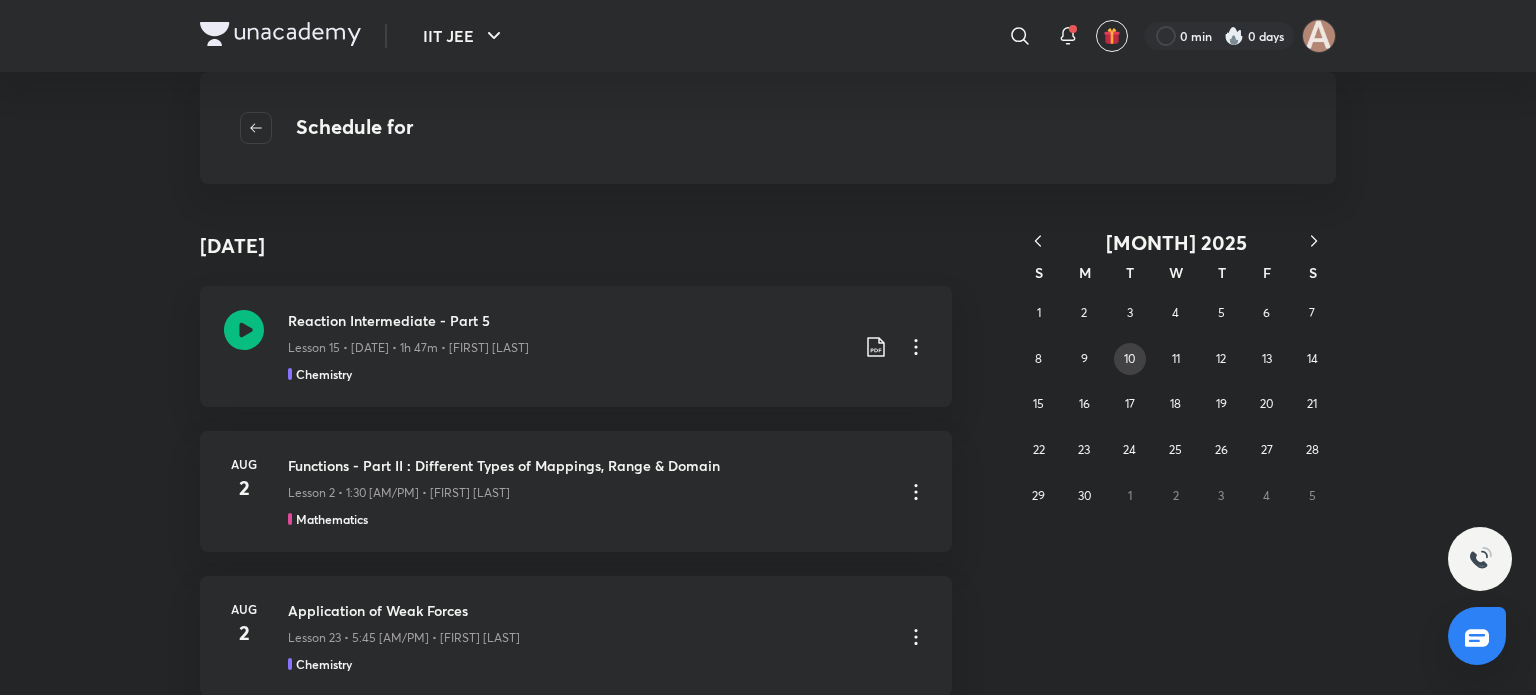 click on "10" at bounding box center (1129, 358) 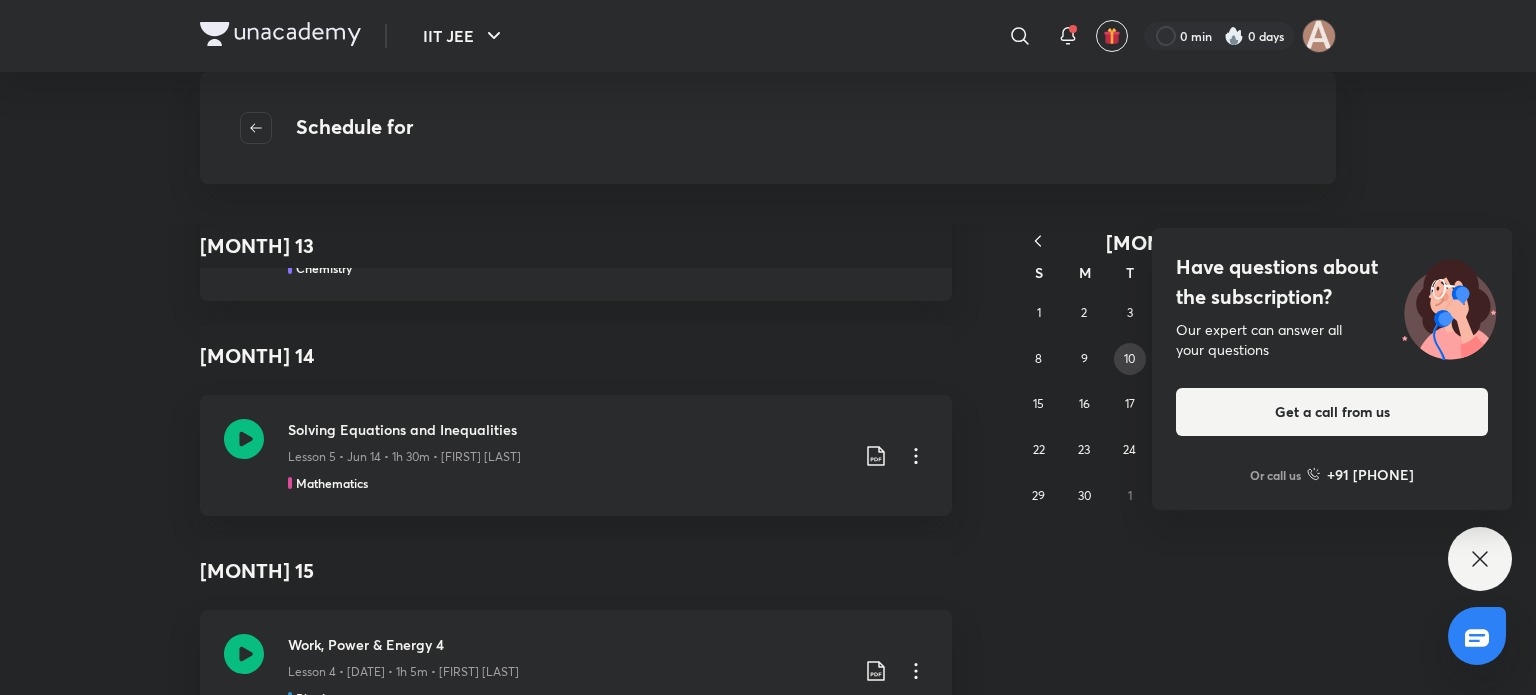 scroll, scrollTop: 2131, scrollLeft: 0, axis: vertical 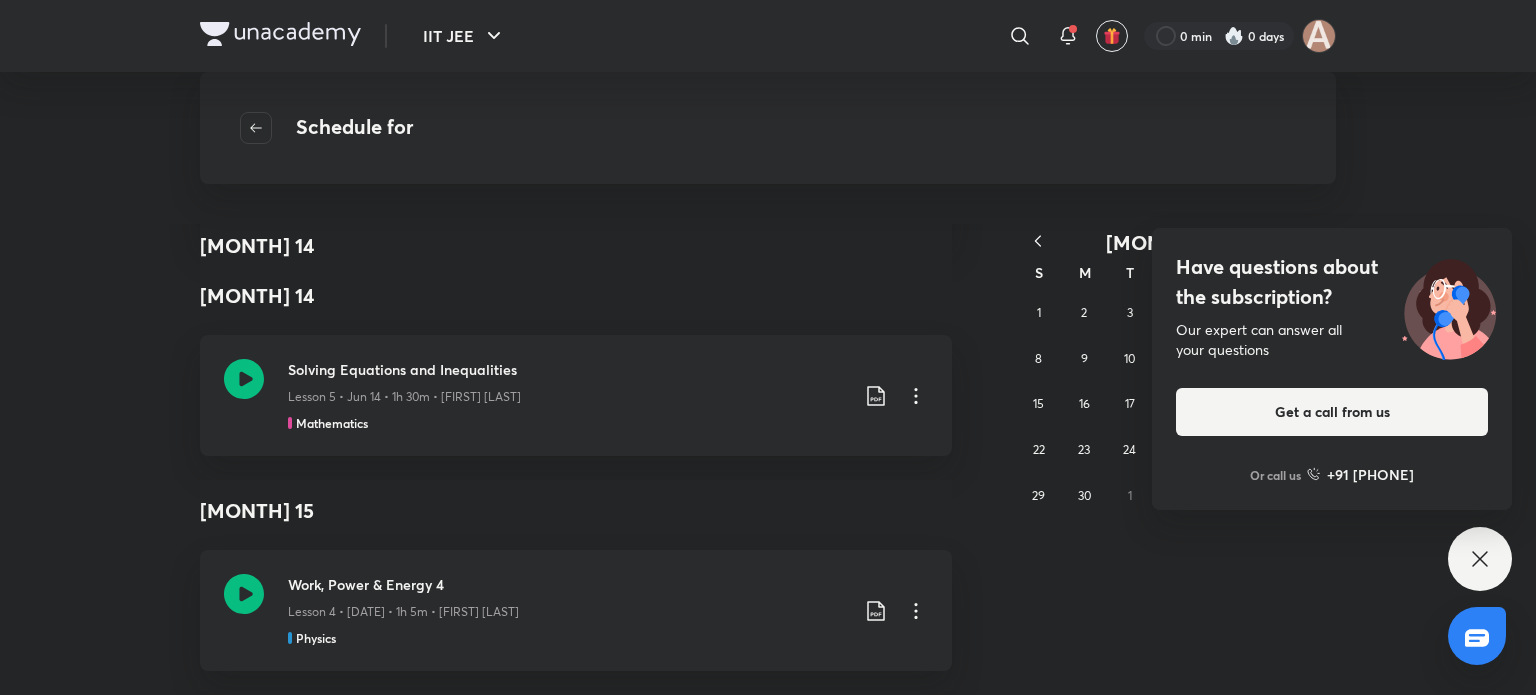 click on "Have questions about the subscription? Our expert can answer all your questions Get a call from us Or call us +[COUNTRY CODE] [PHONE]" at bounding box center (1480, 559) 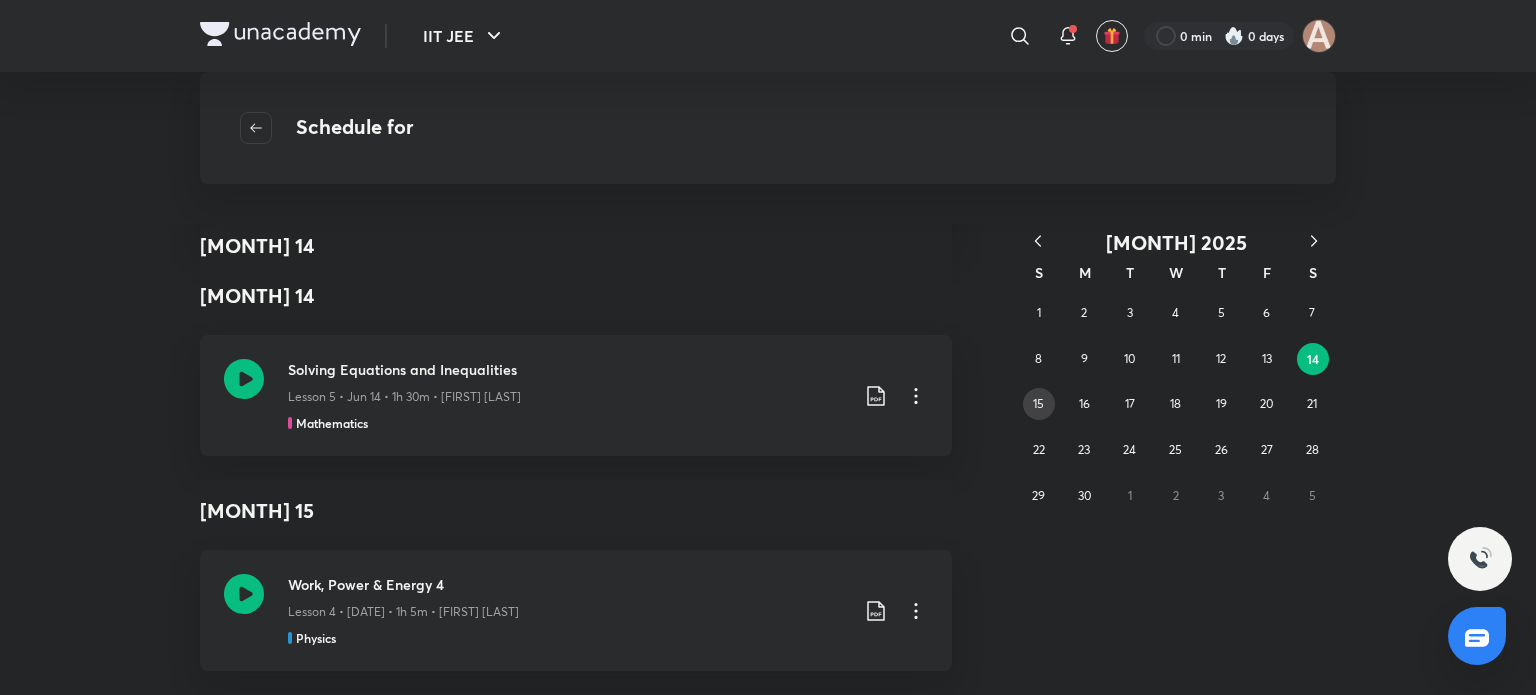 click on "15" at bounding box center (1039, 404) 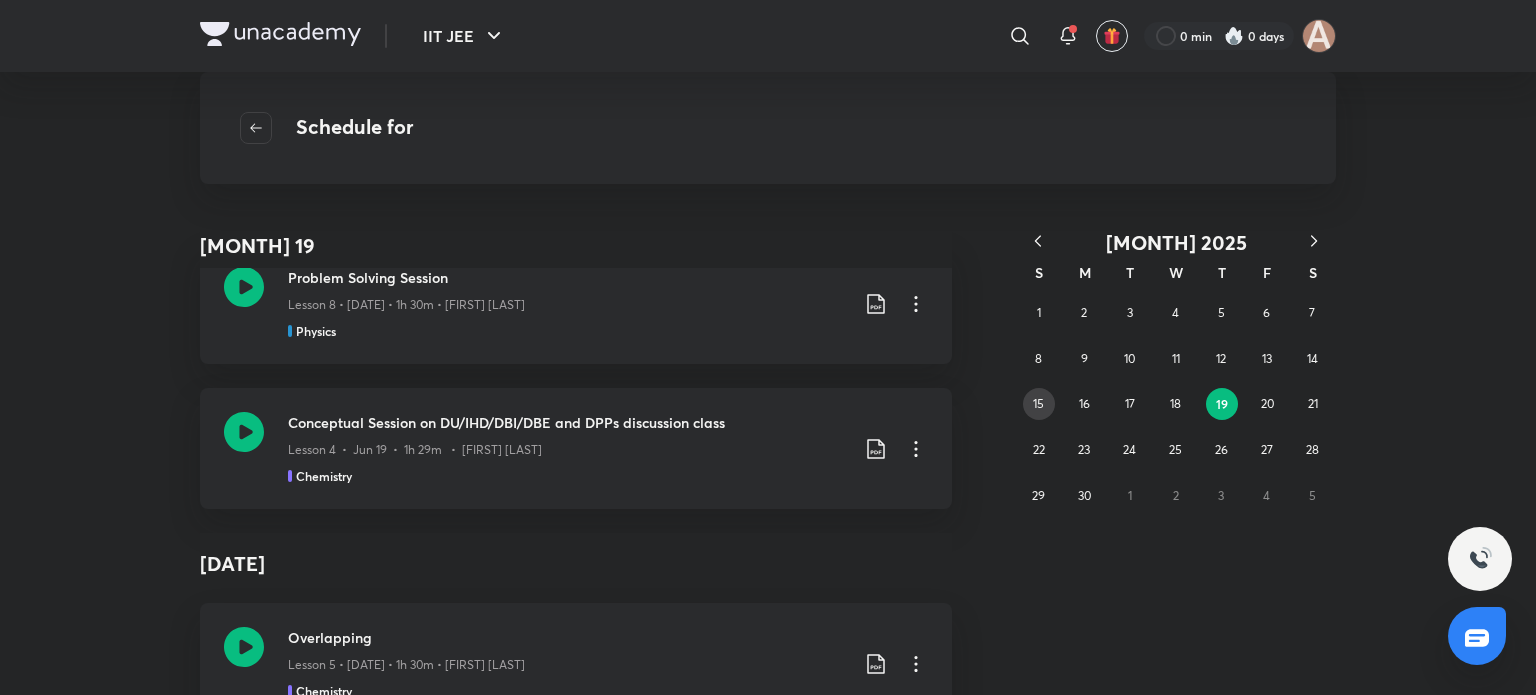 scroll, scrollTop: 2131, scrollLeft: 0, axis: vertical 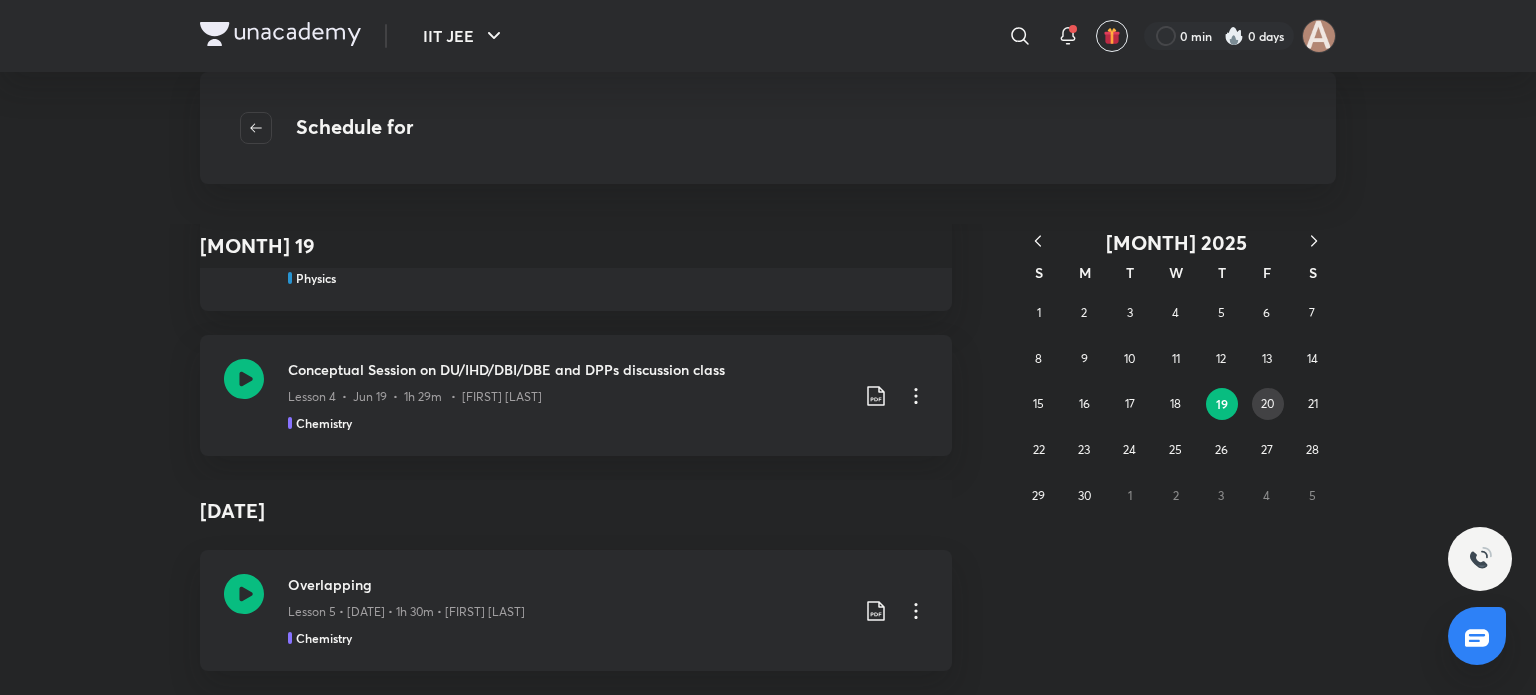 click on "20" at bounding box center [1267, 403] 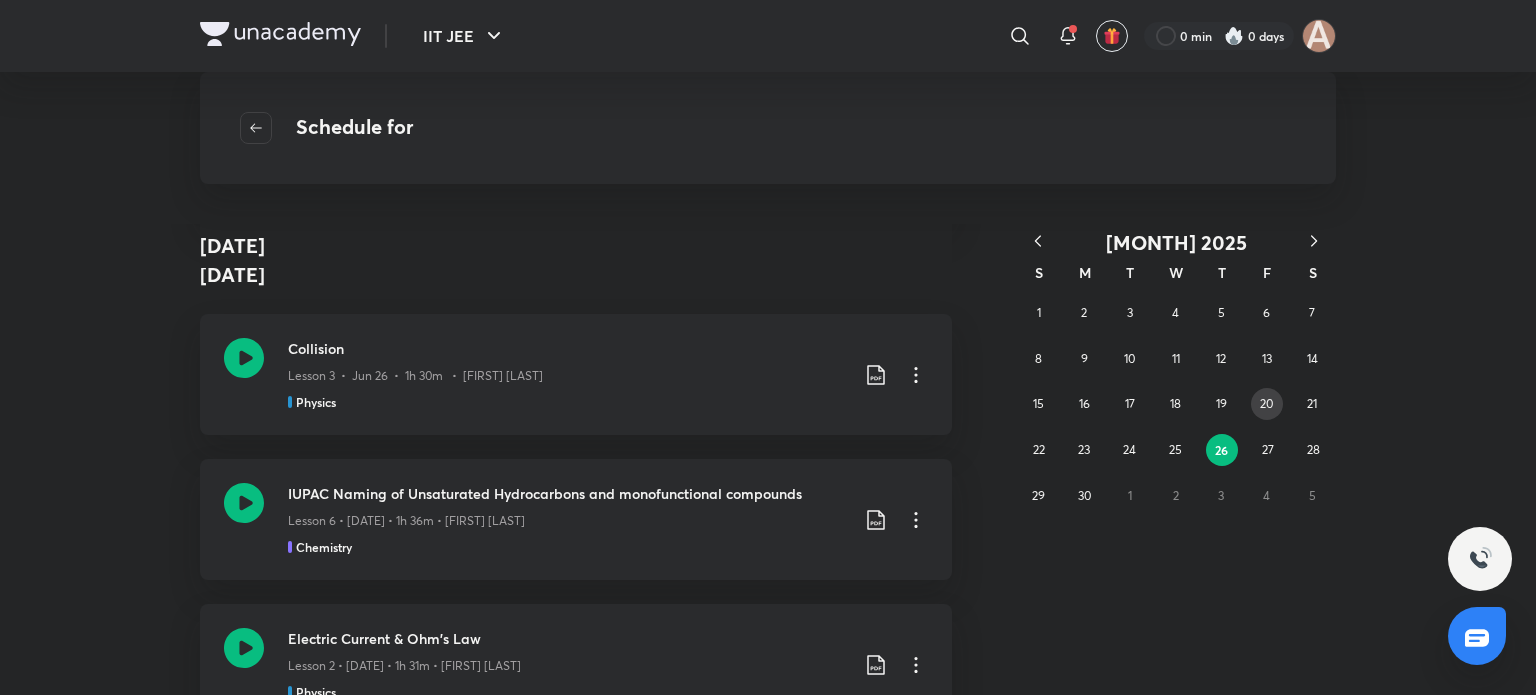 scroll, scrollTop: 2131, scrollLeft: 0, axis: vertical 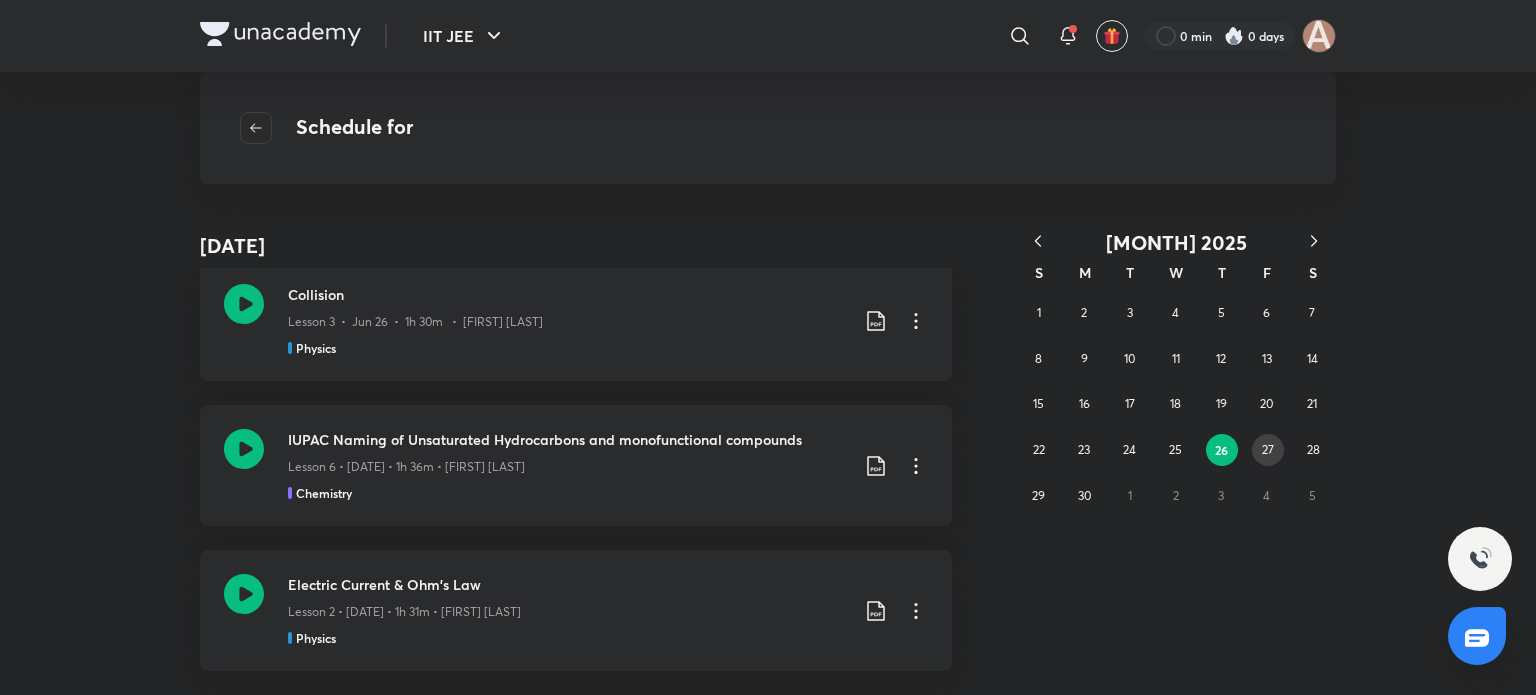 click on "27" at bounding box center [1268, 450] 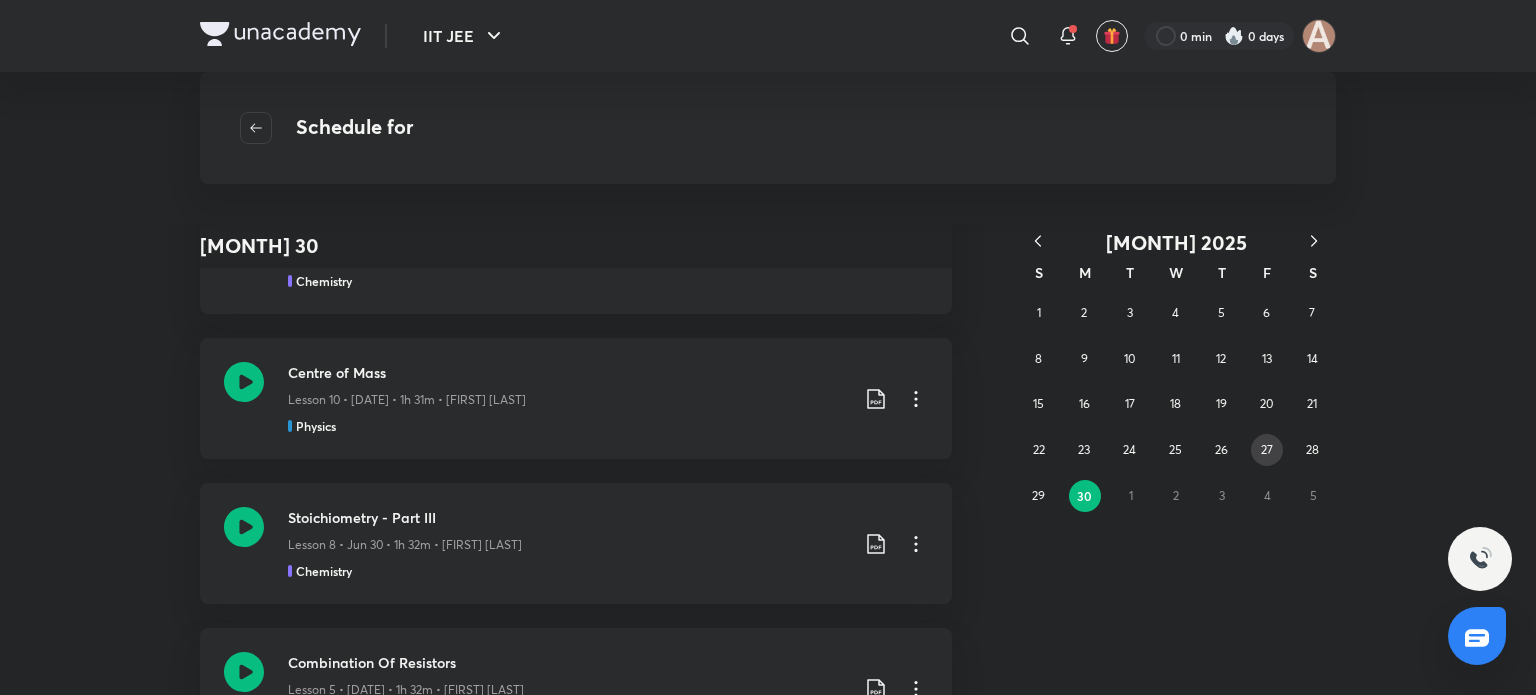 scroll, scrollTop: 1991, scrollLeft: 0, axis: vertical 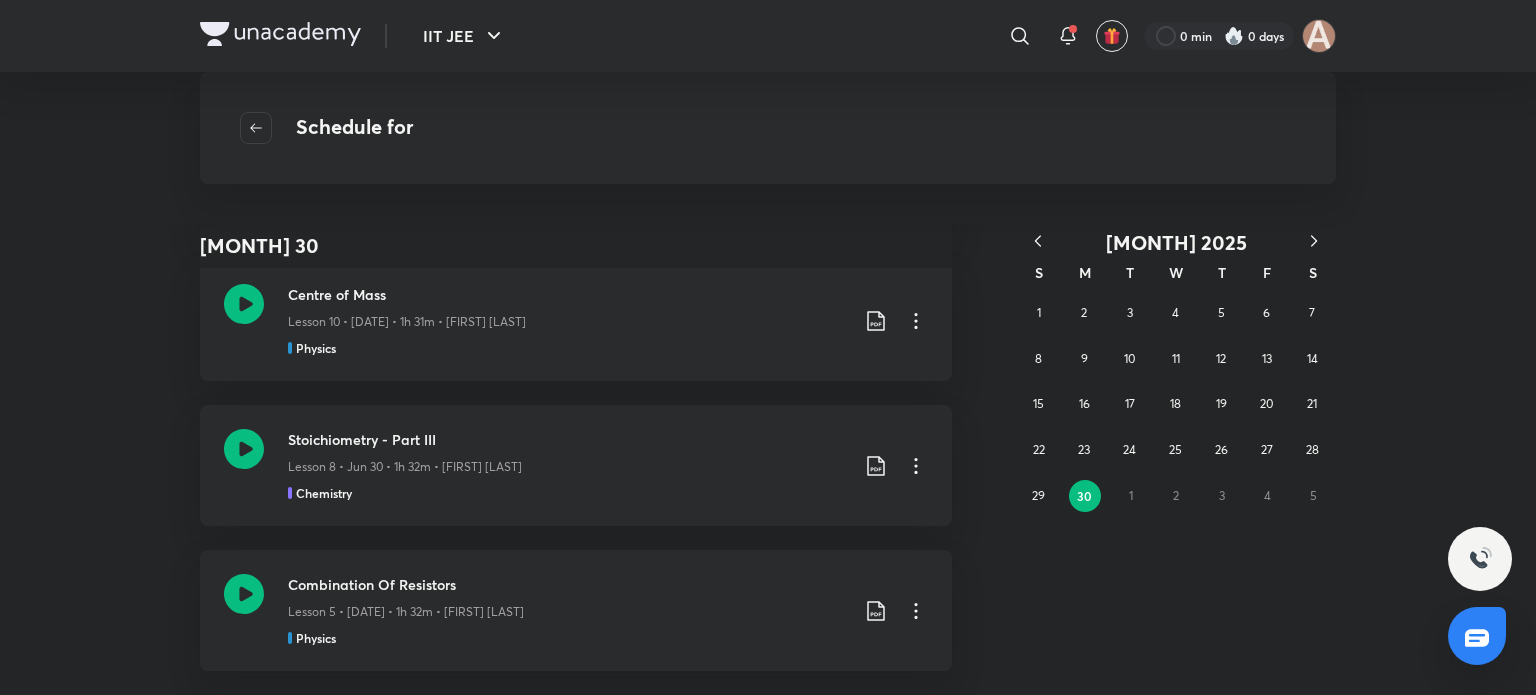 click on "1 2 3 4 5 6 7 8 9 10 11 12 13 14 15 16 17 18 19 20 21 22 23 24 25 26 27 28 29 30 1 2 3 4 5" at bounding box center (1176, 404) 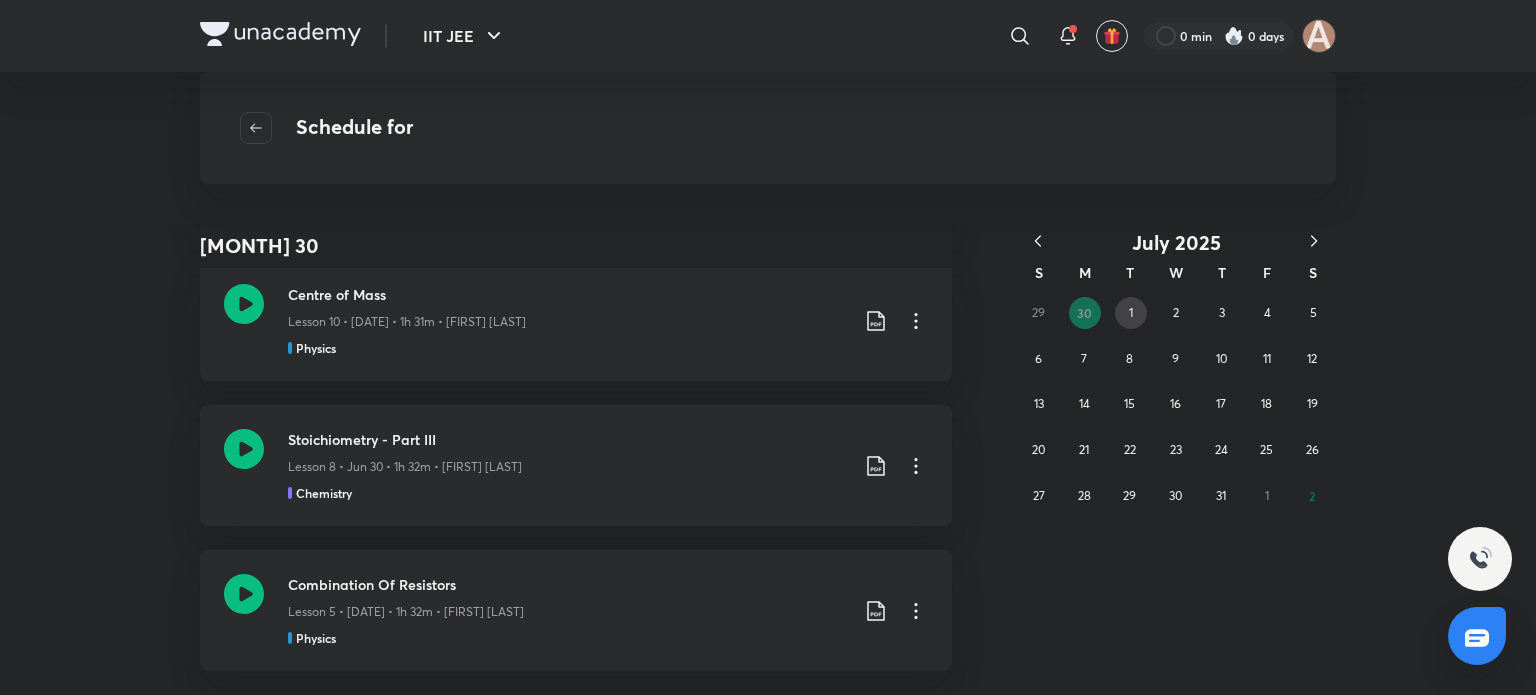 click on "1" at bounding box center (1131, 313) 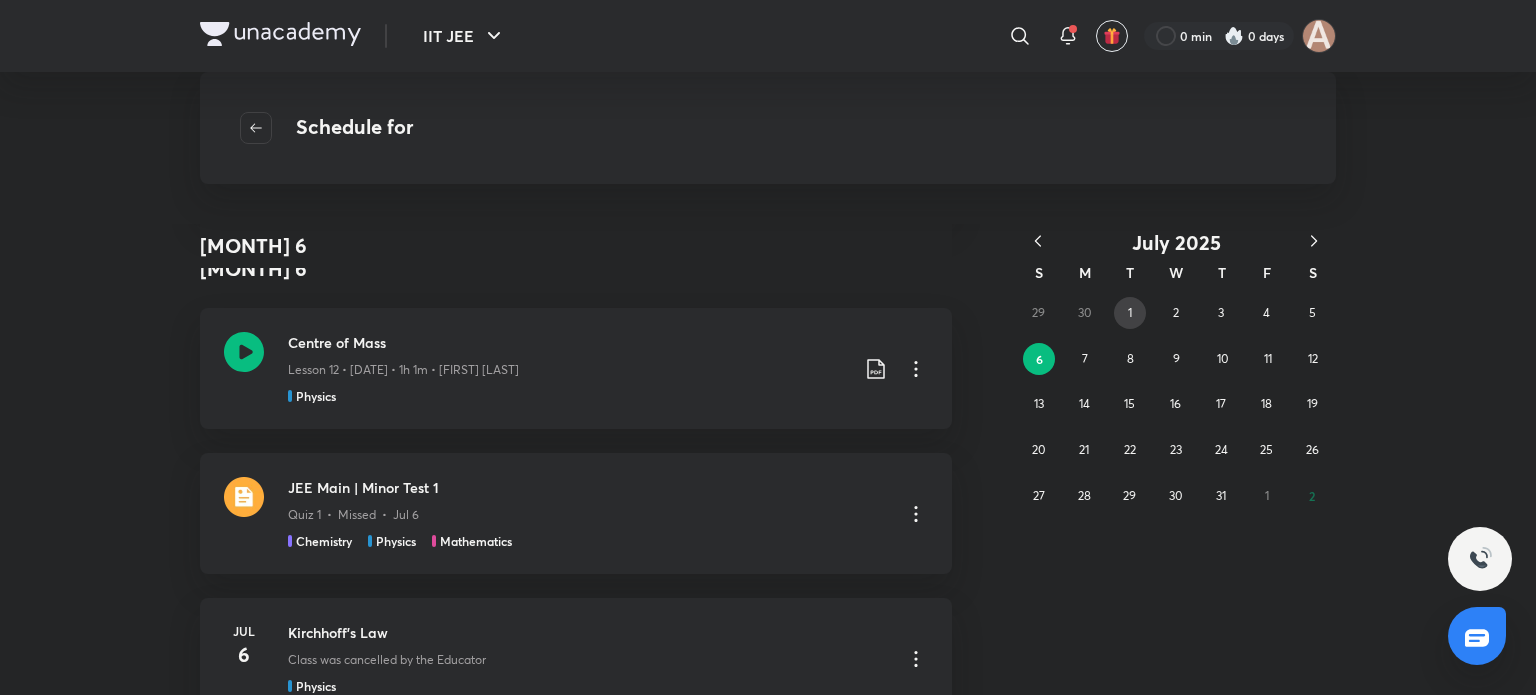 scroll, scrollTop: 2131, scrollLeft: 0, axis: vertical 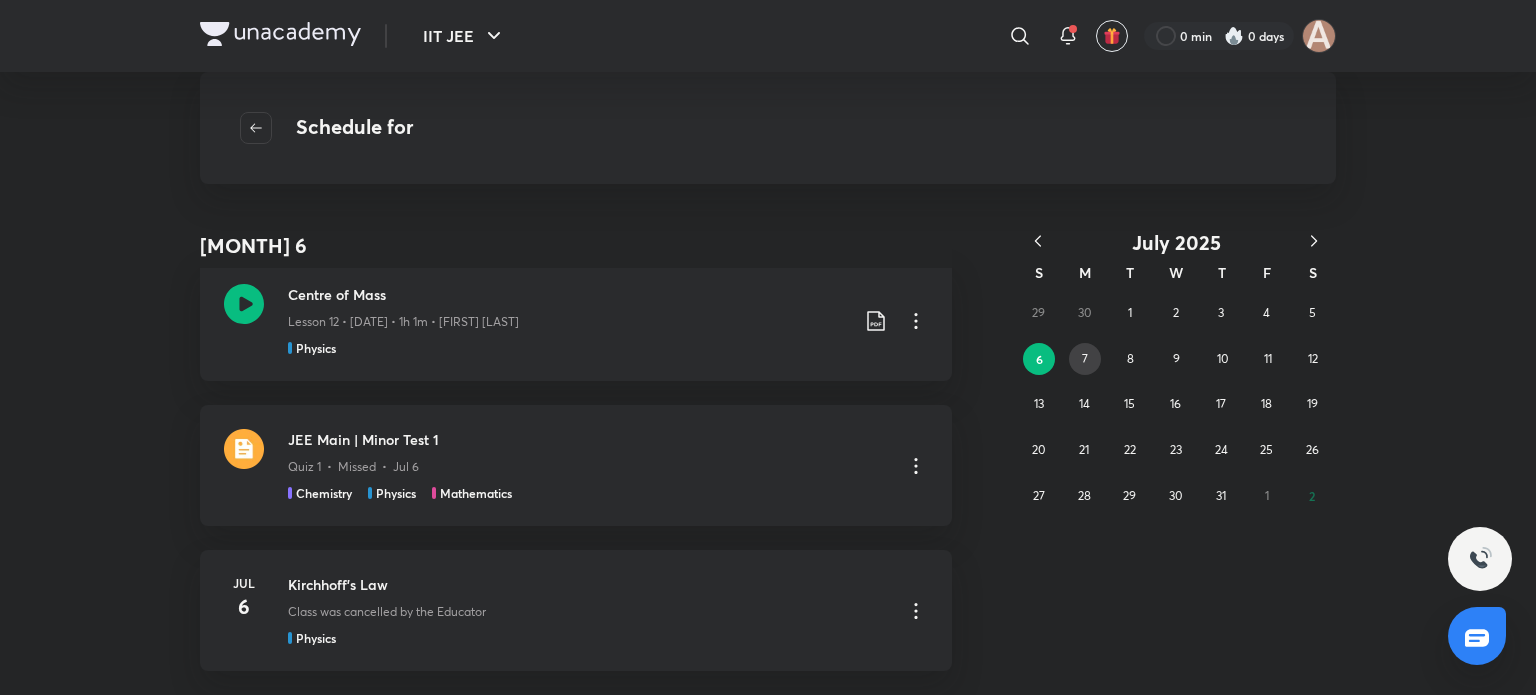 click on "7" at bounding box center (1085, 359) 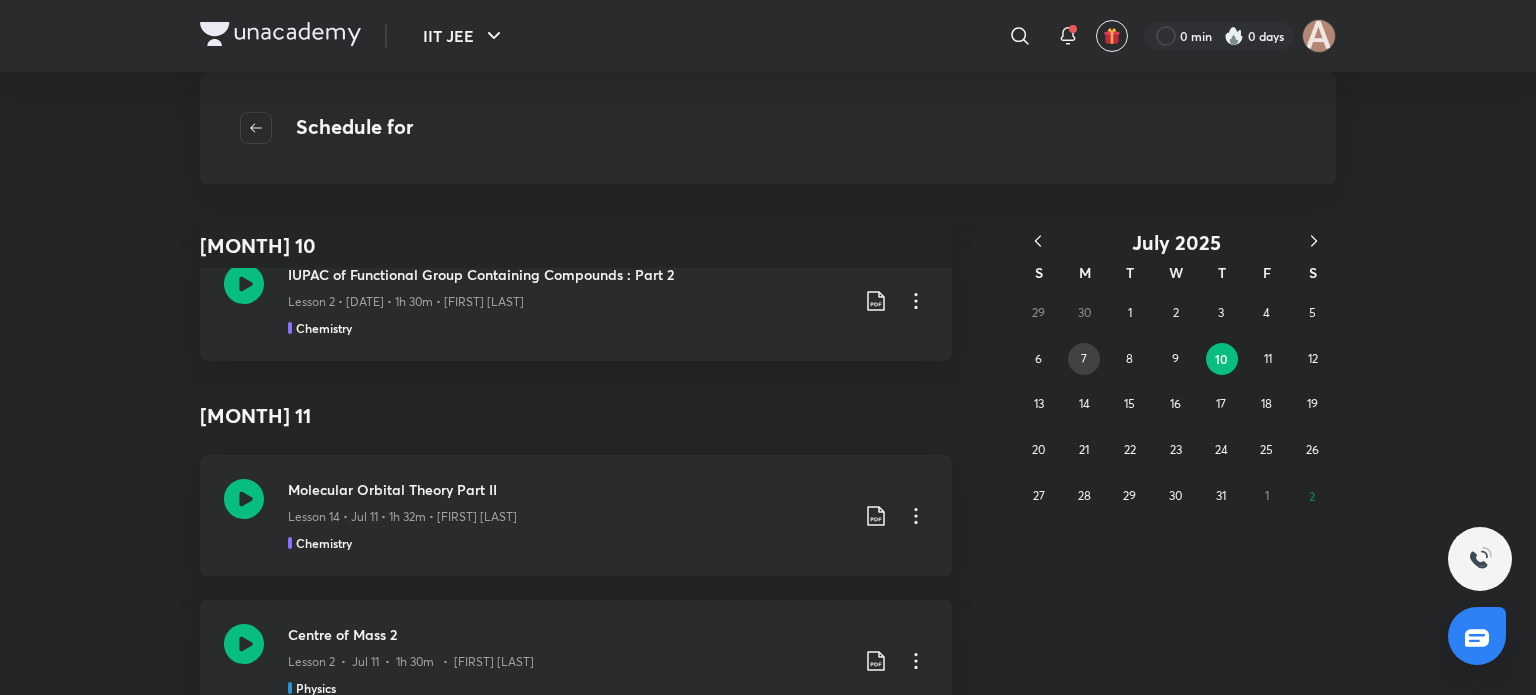 scroll, scrollTop: 2060, scrollLeft: 0, axis: vertical 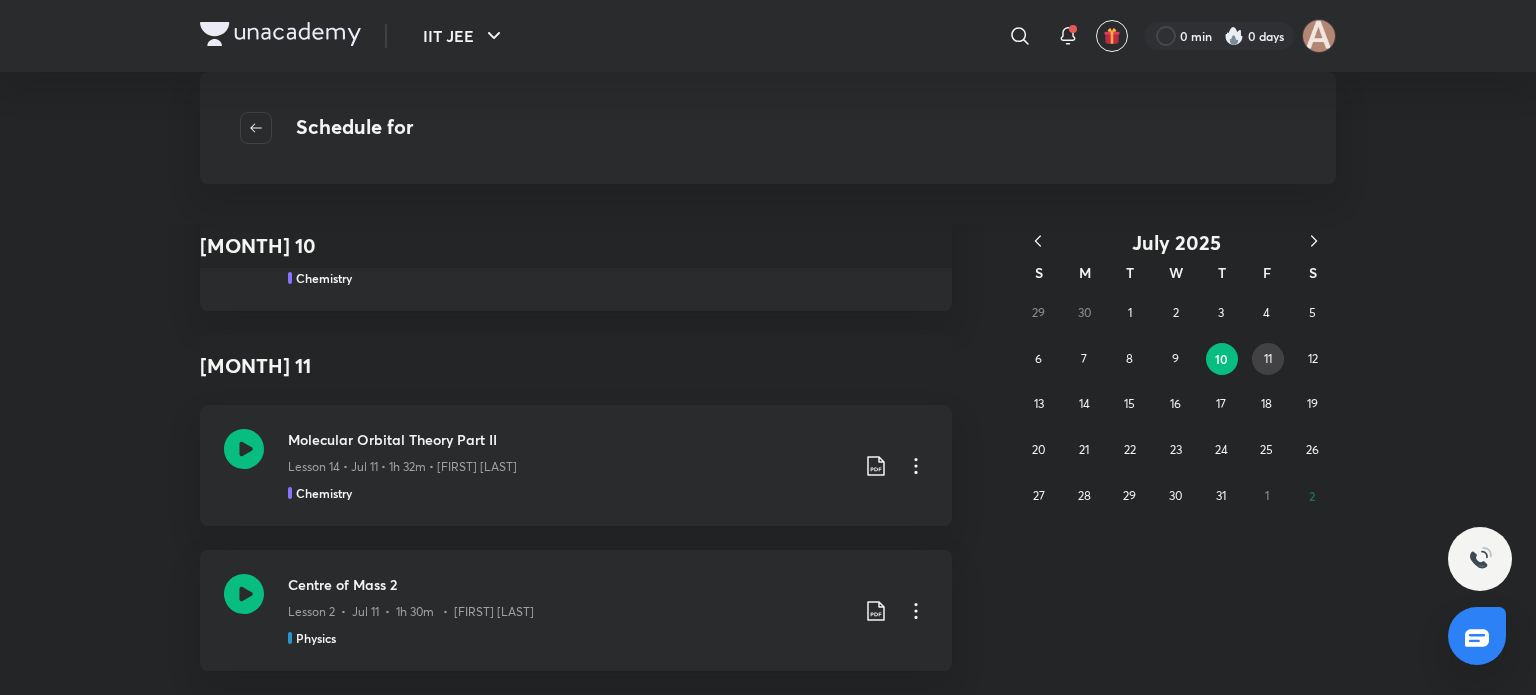 click on "11" at bounding box center [1268, 359] 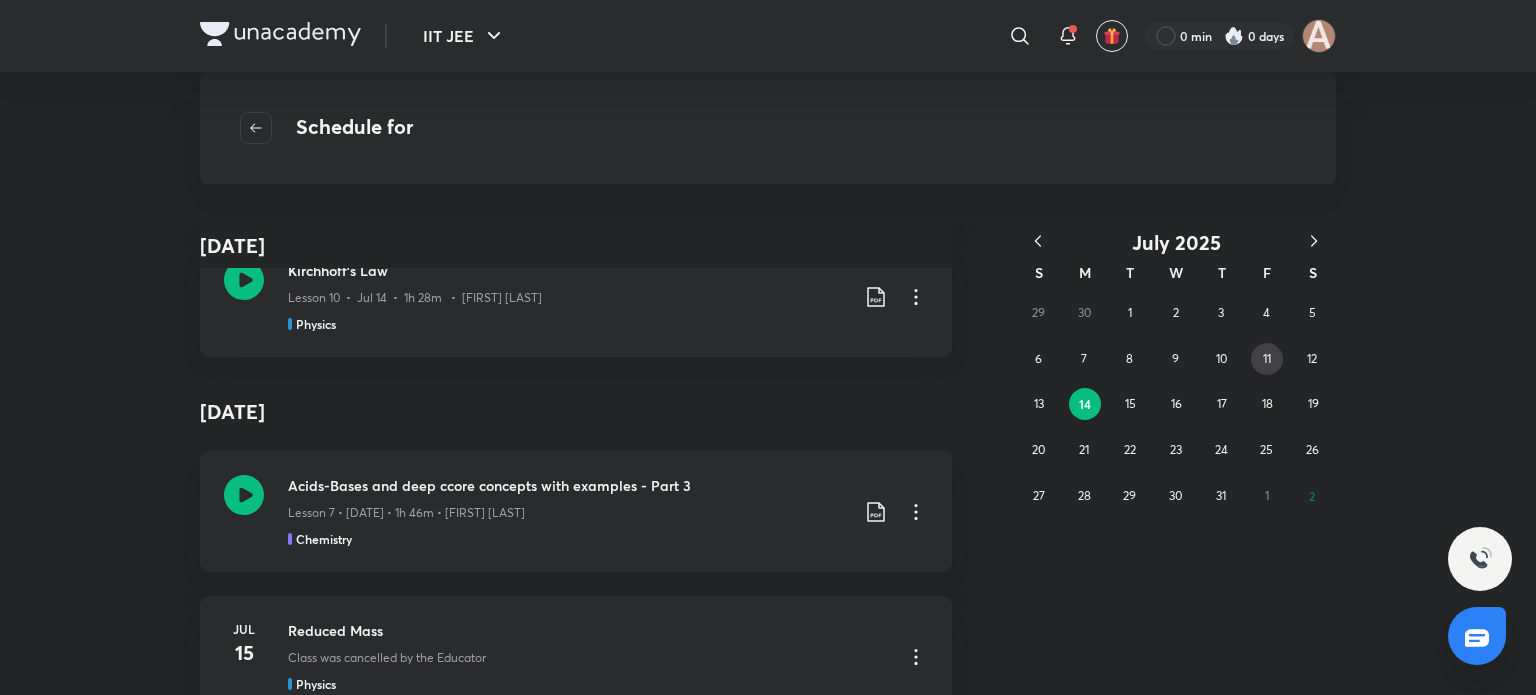 scroll, scrollTop: 2060, scrollLeft: 0, axis: vertical 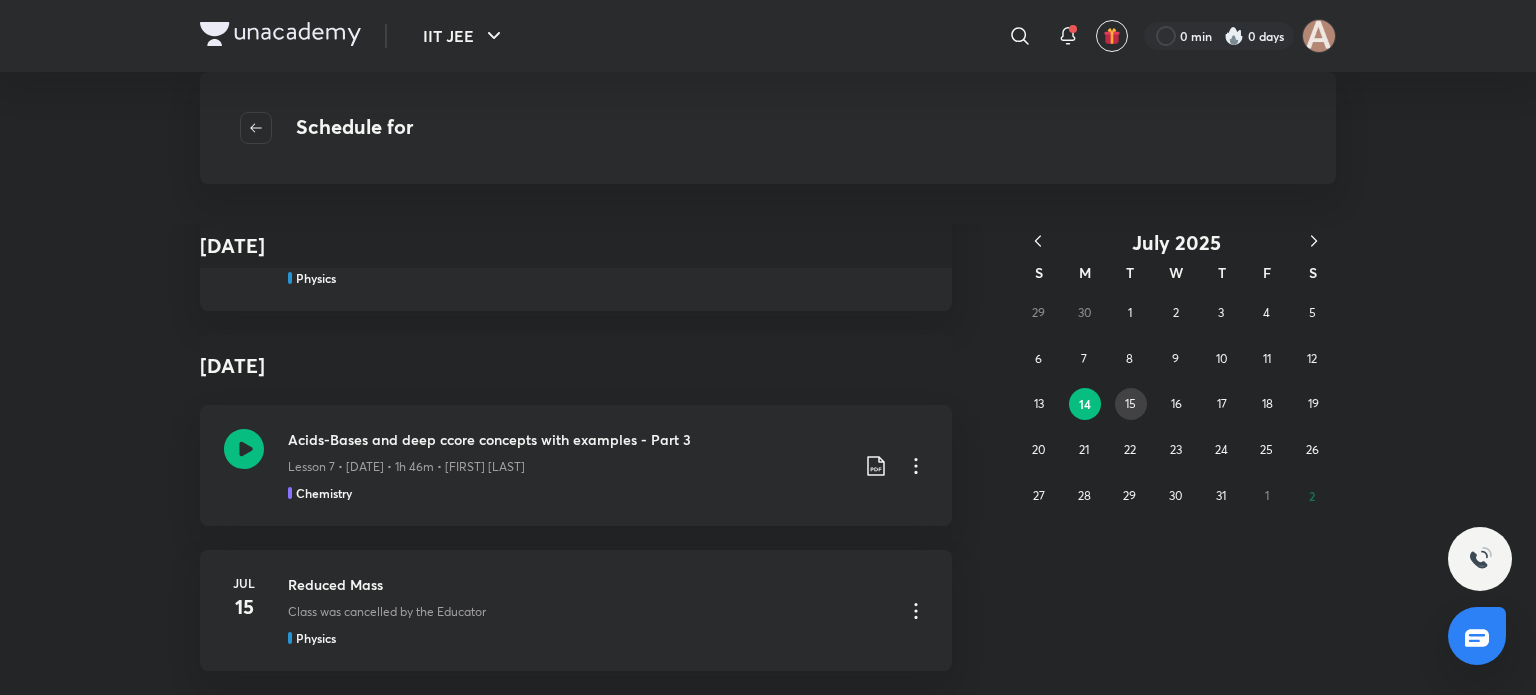 click on "15" at bounding box center [1130, 403] 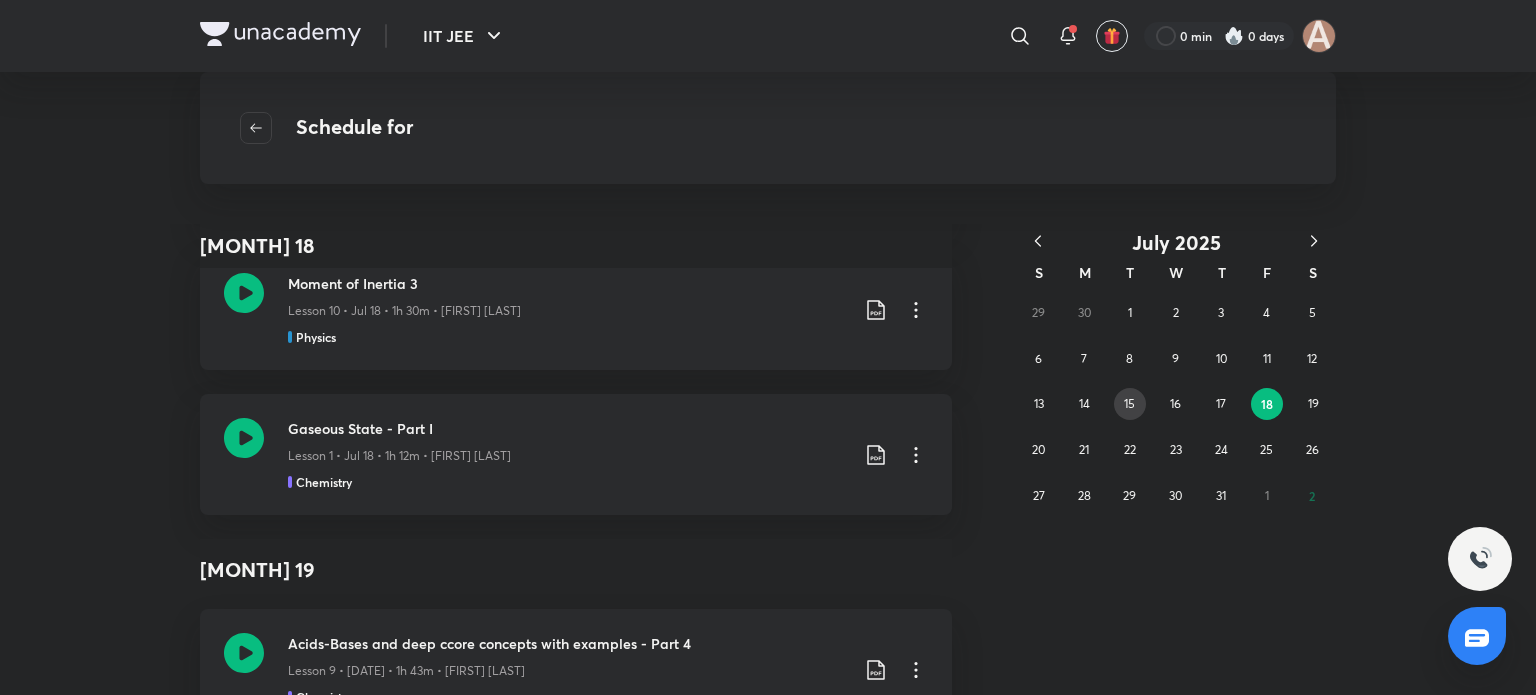 scroll, scrollTop: 2060, scrollLeft: 0, axis: vertical 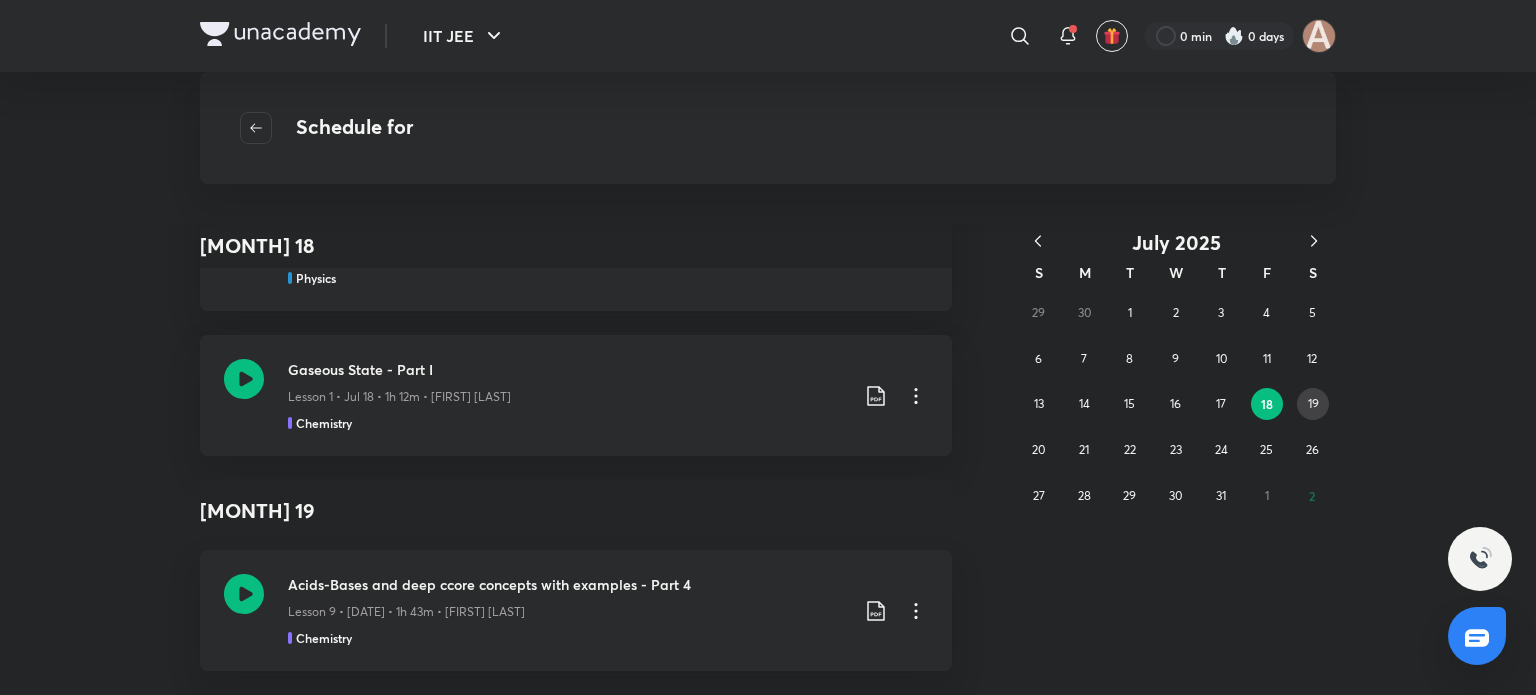 click on "19" at bounding box center (1313, 404) 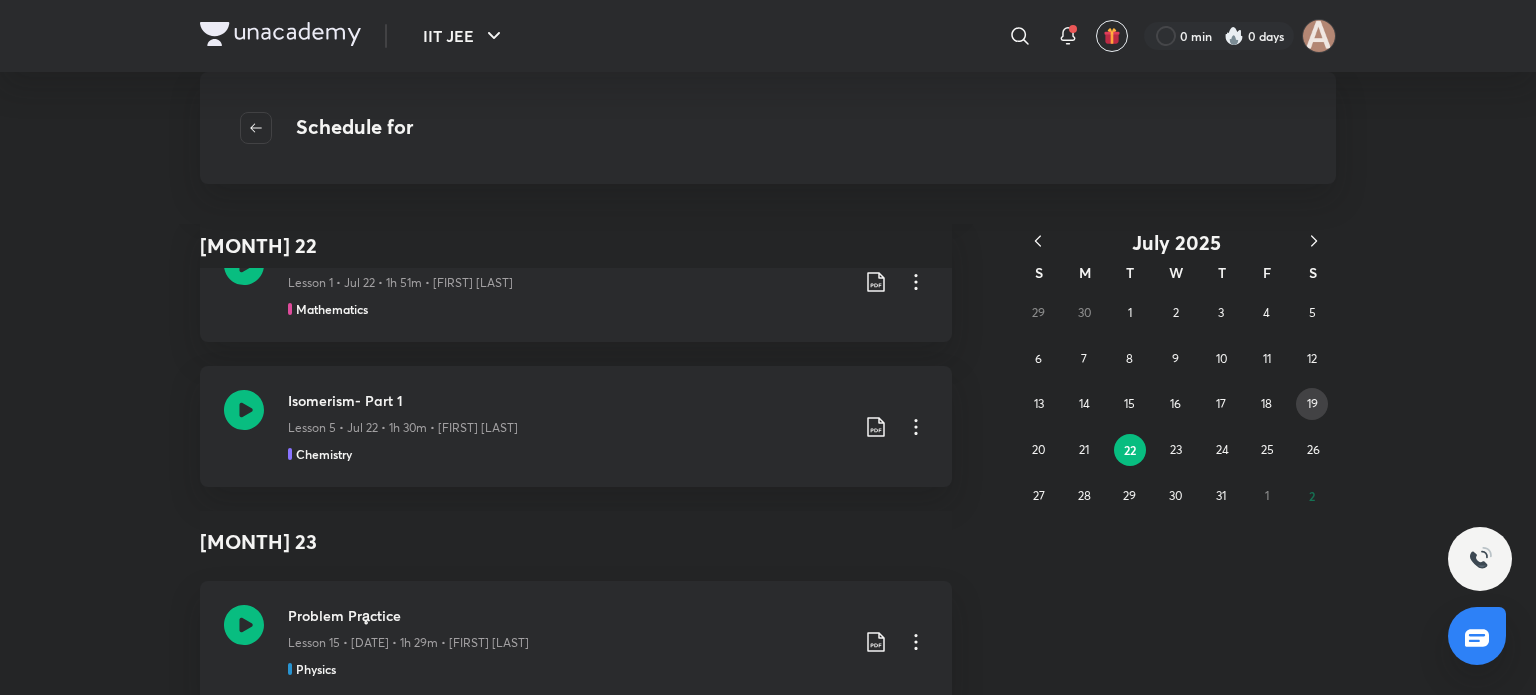 scroll, scrollTop: 2060, scrollLeft: 0, axis: vertical 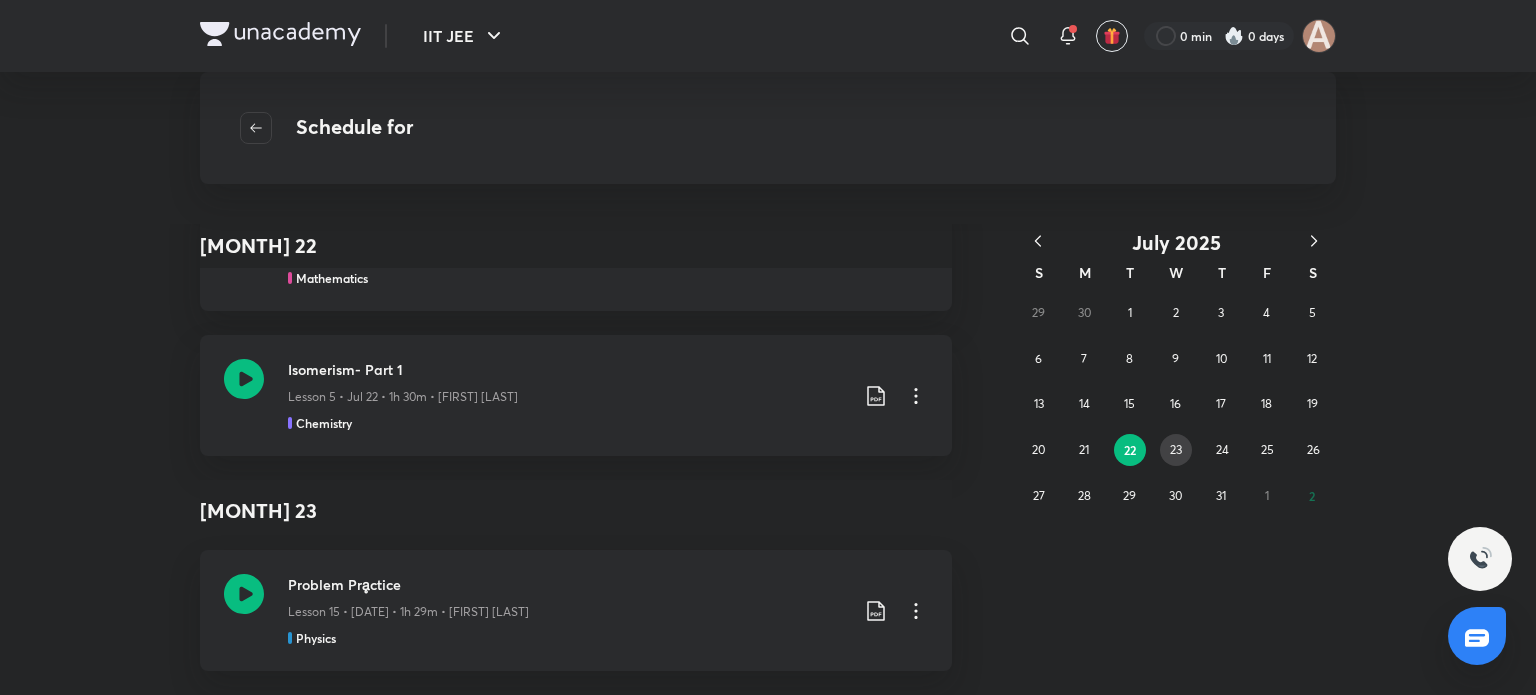 click on "23" at bounding box center (1176, 450) 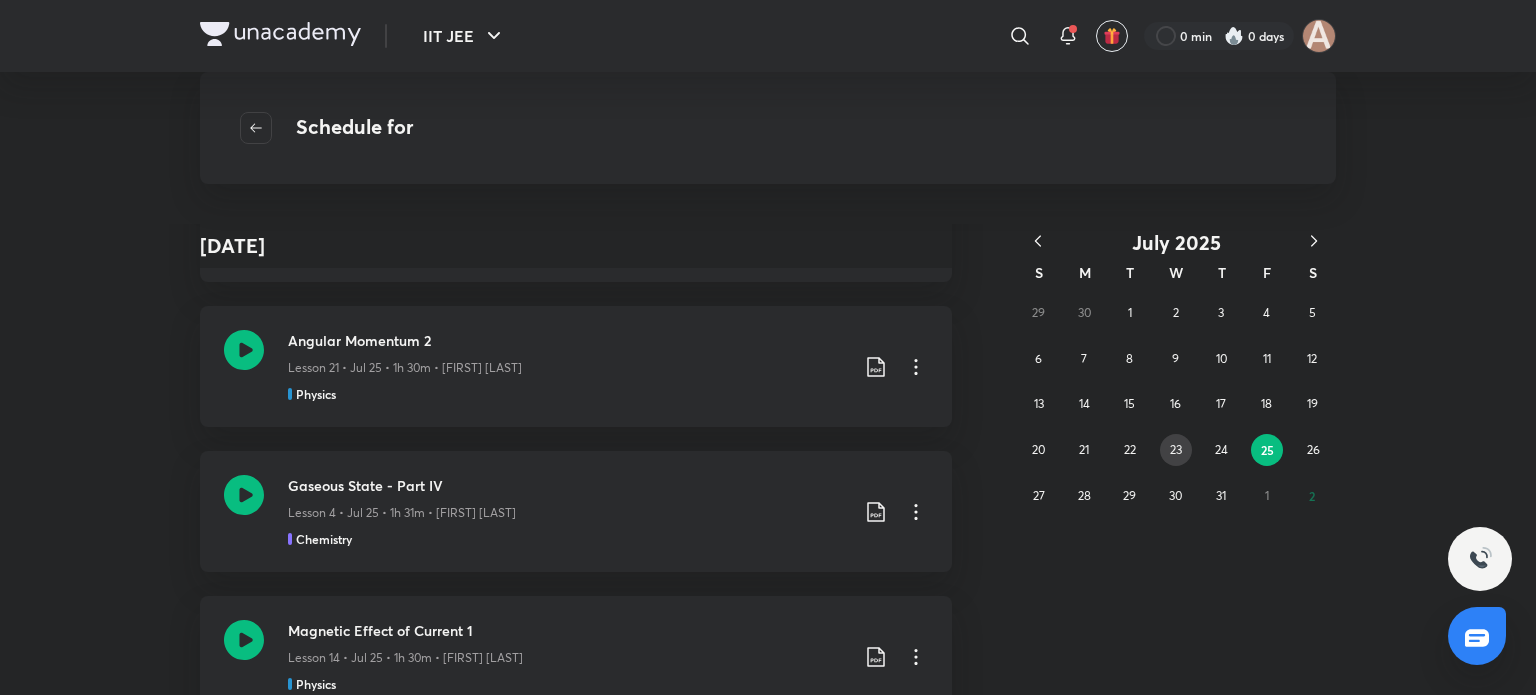 scroll, scrollTop: 1920, scrollLeft: 0, axis: vertical 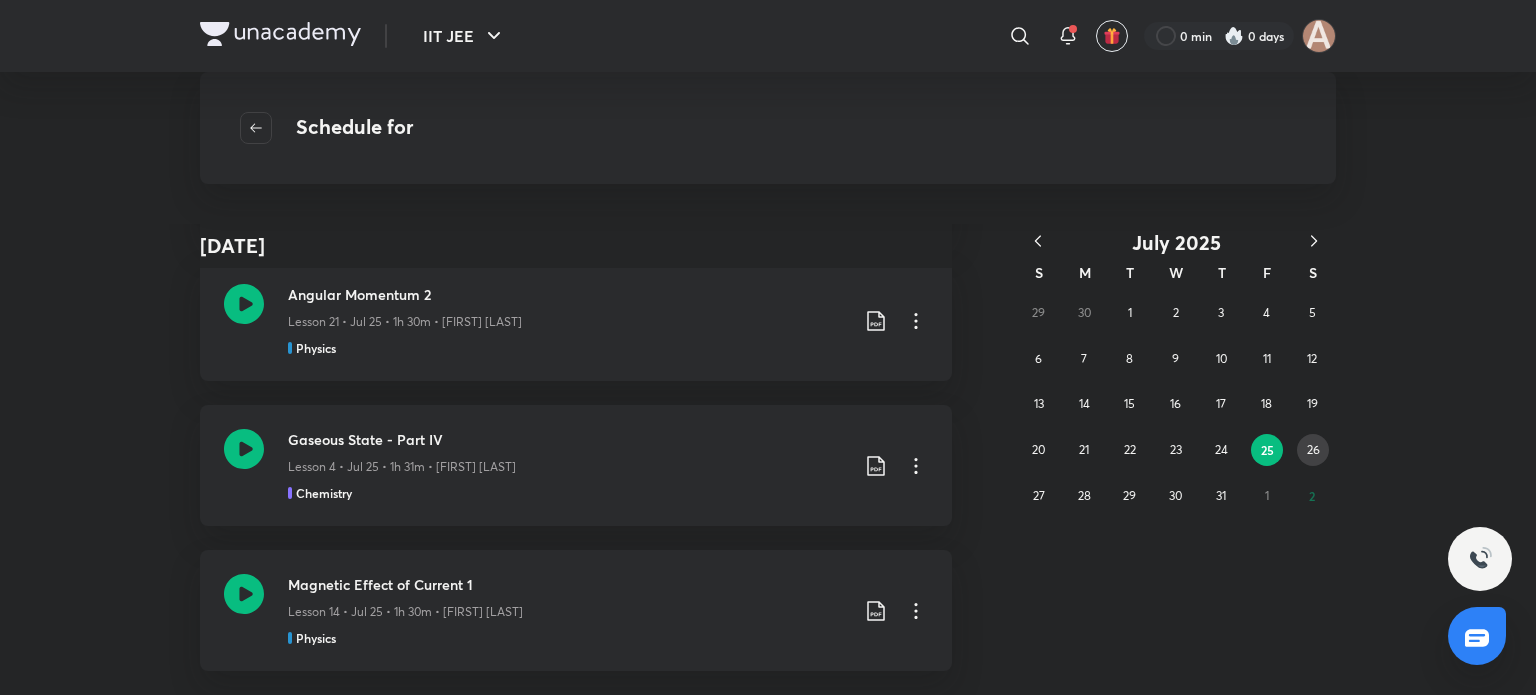 click on "26" at bounding box center (1313, 449) 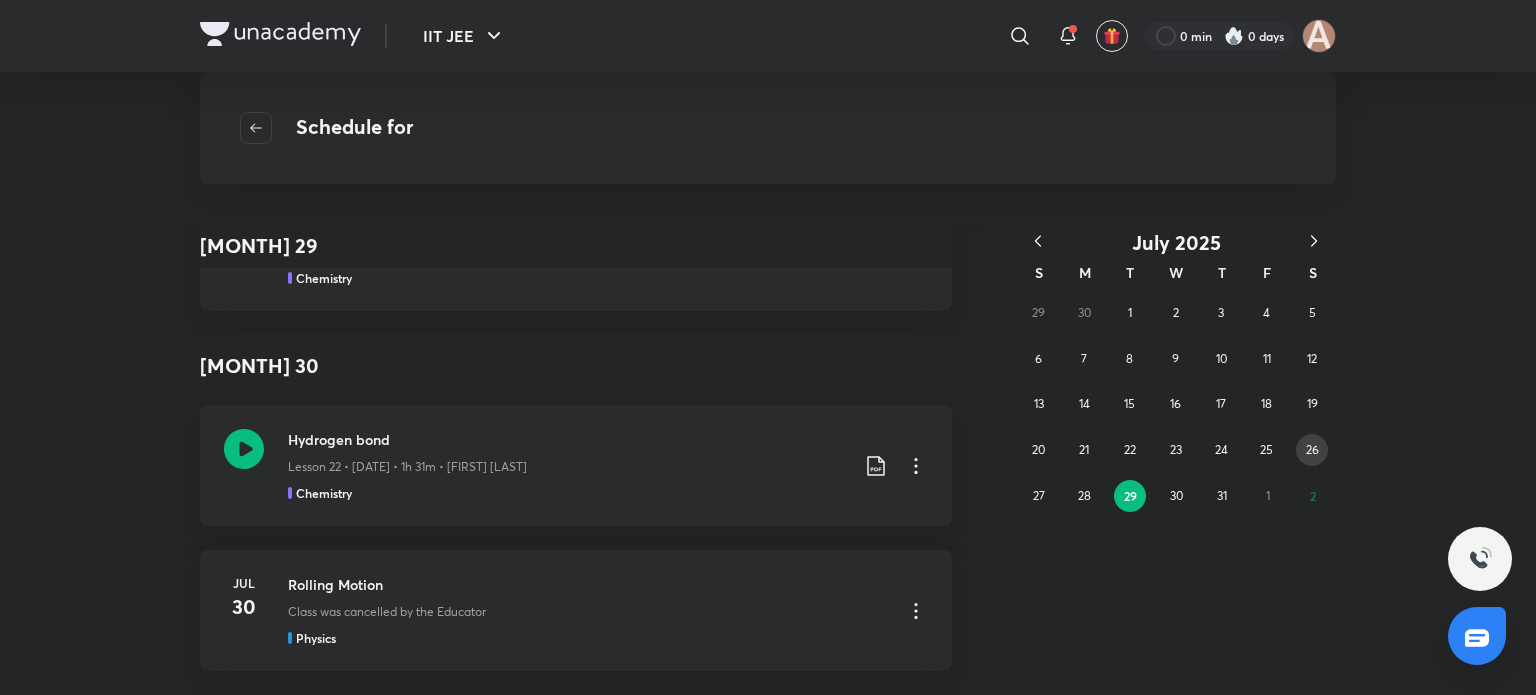 scroll, scrollTop: 1991, scrollLeft: 0, axis: vertical 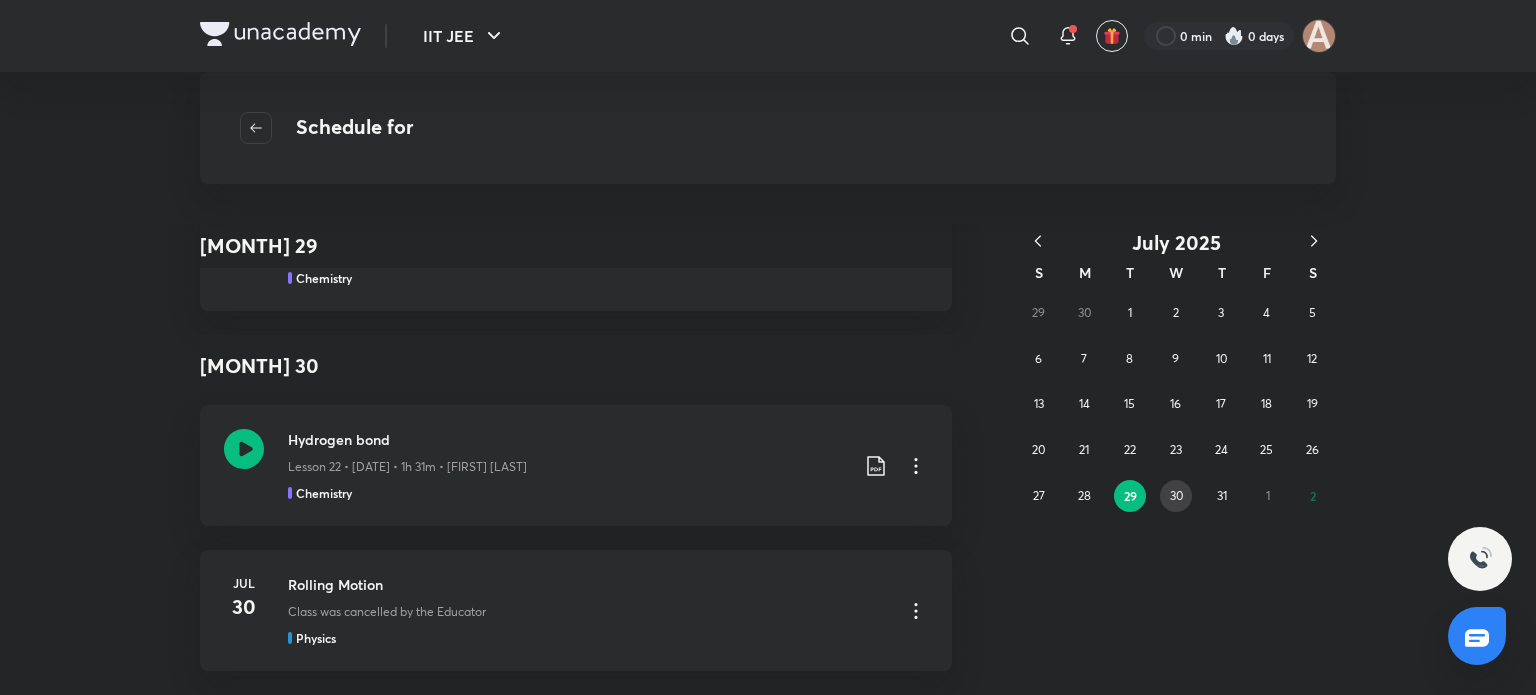 click on "30" at bounding box center (1176, 495) 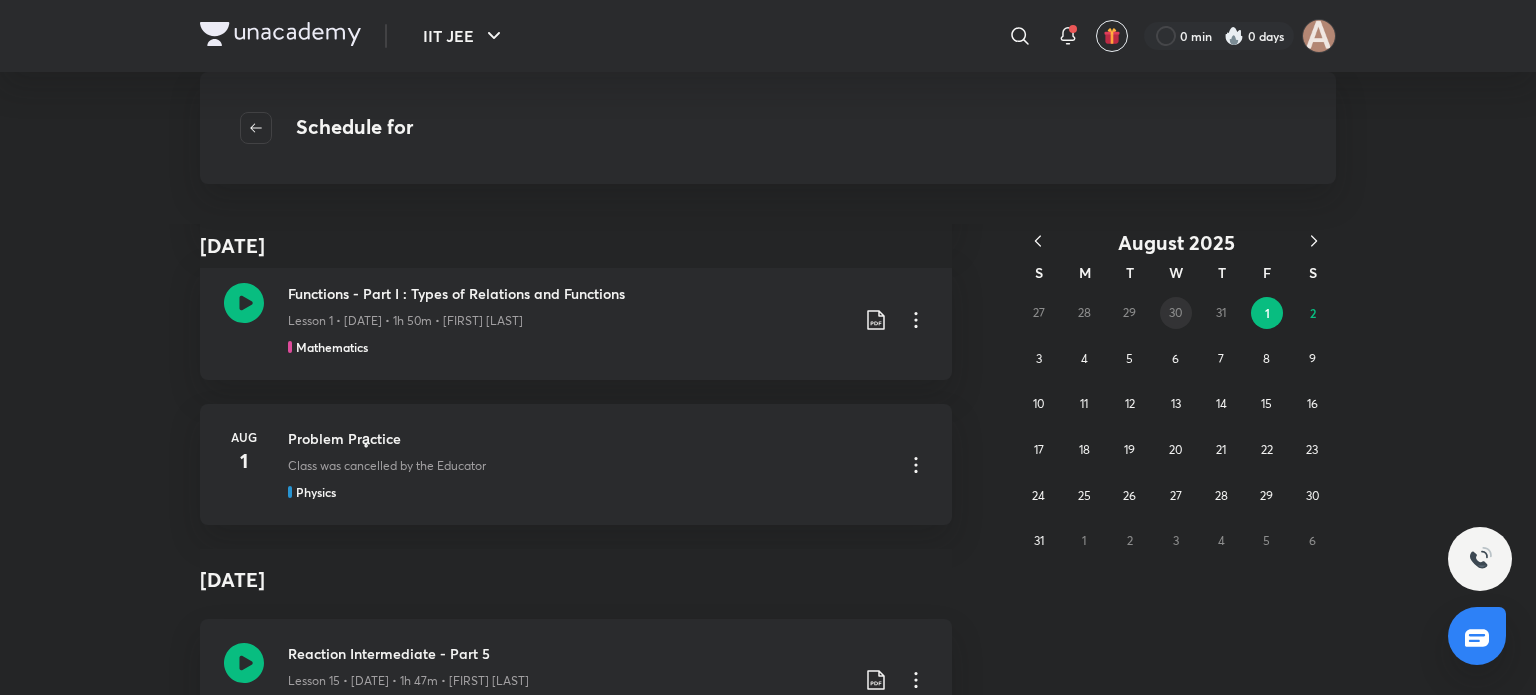 scroll, scrollTop: 1428, scrollLeft: 0, axis: vertical 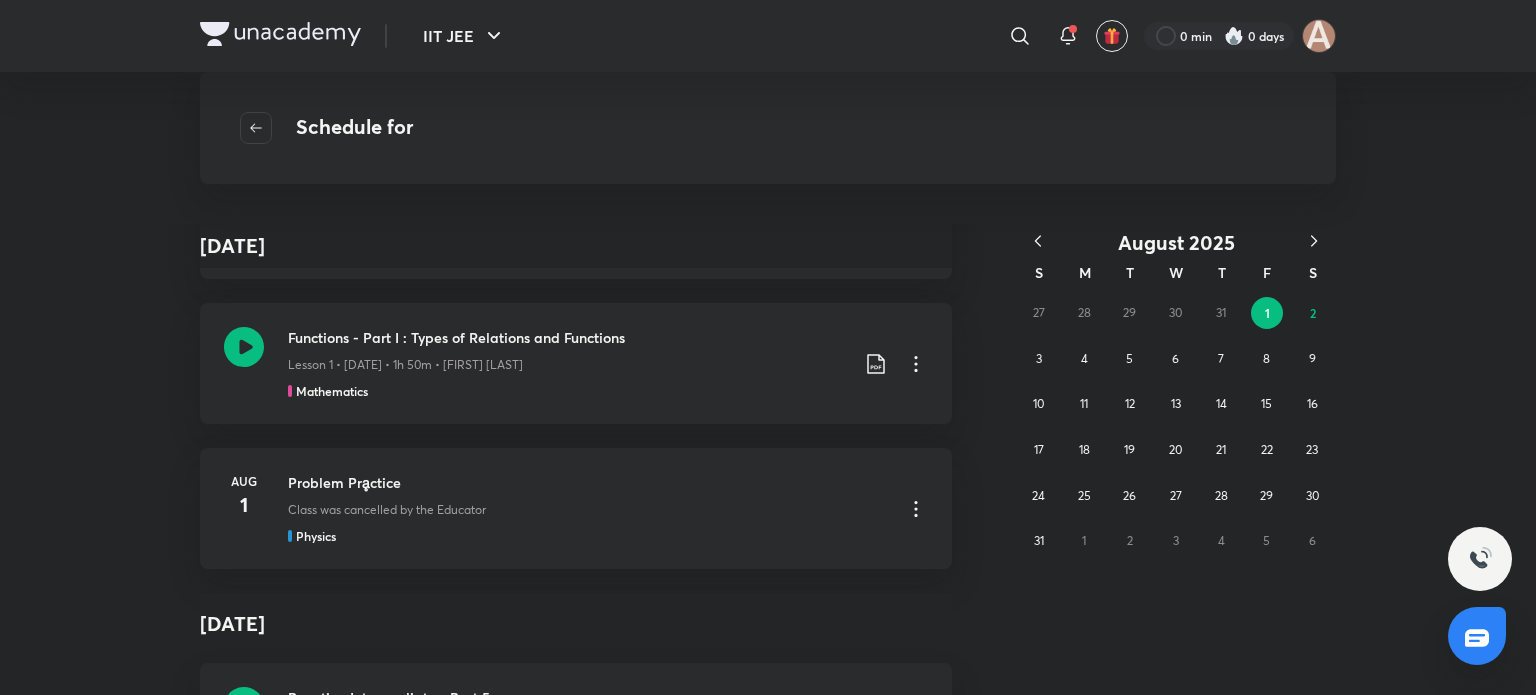 click 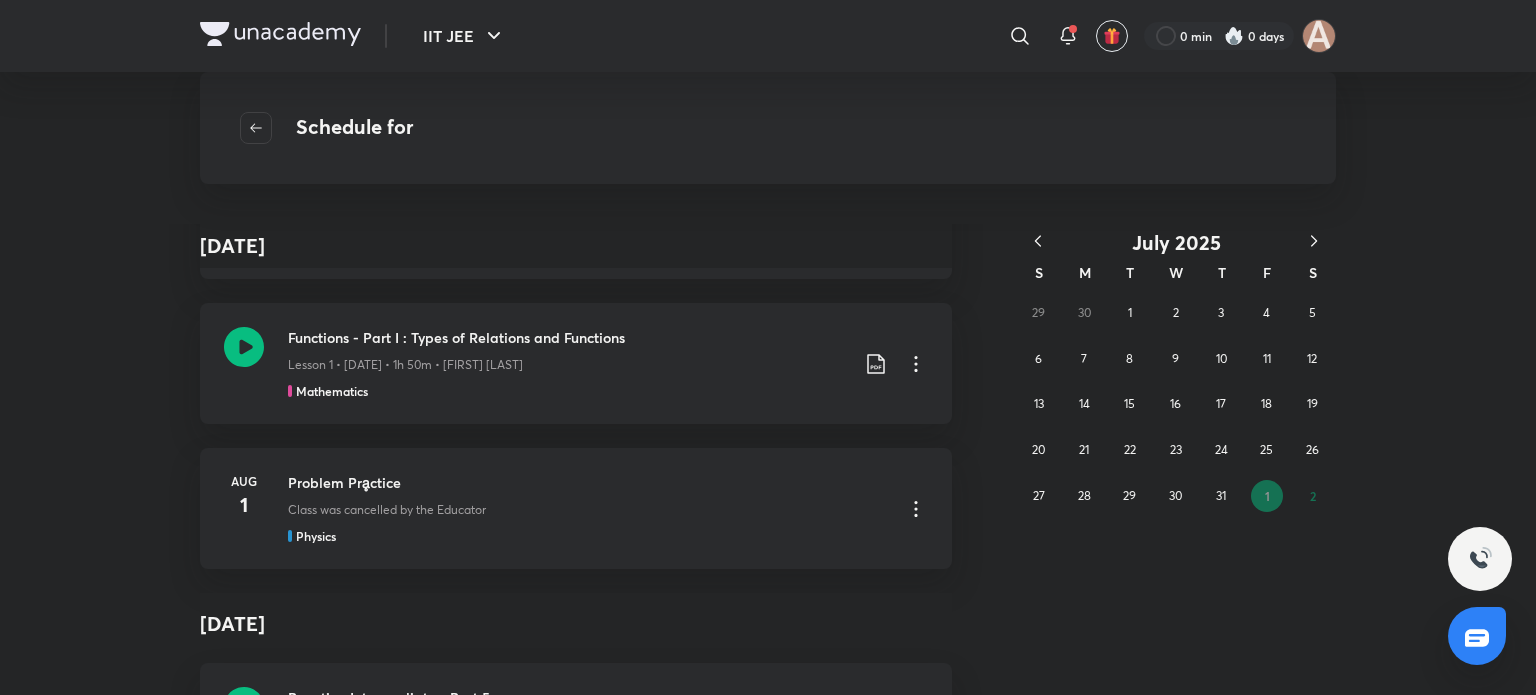 click 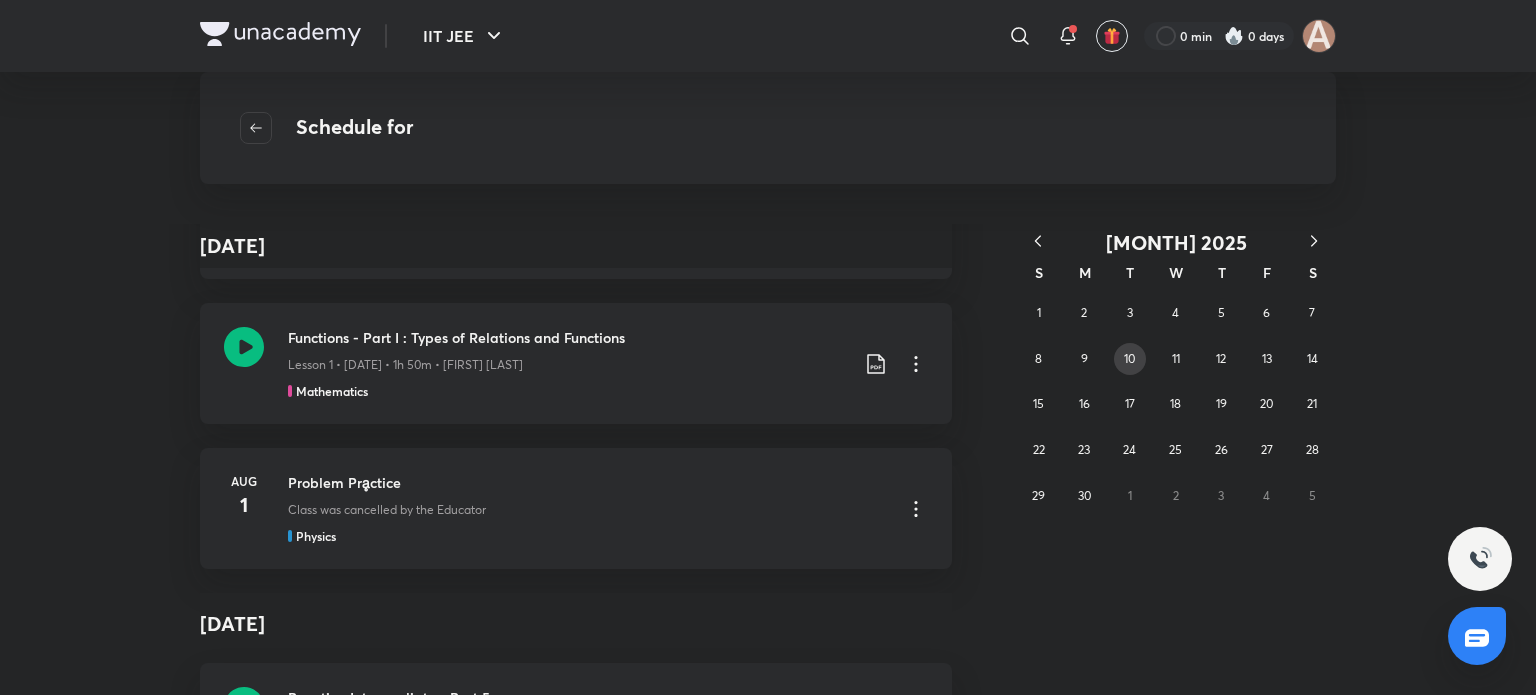 click on "10" at bounding box center [1130, 359] 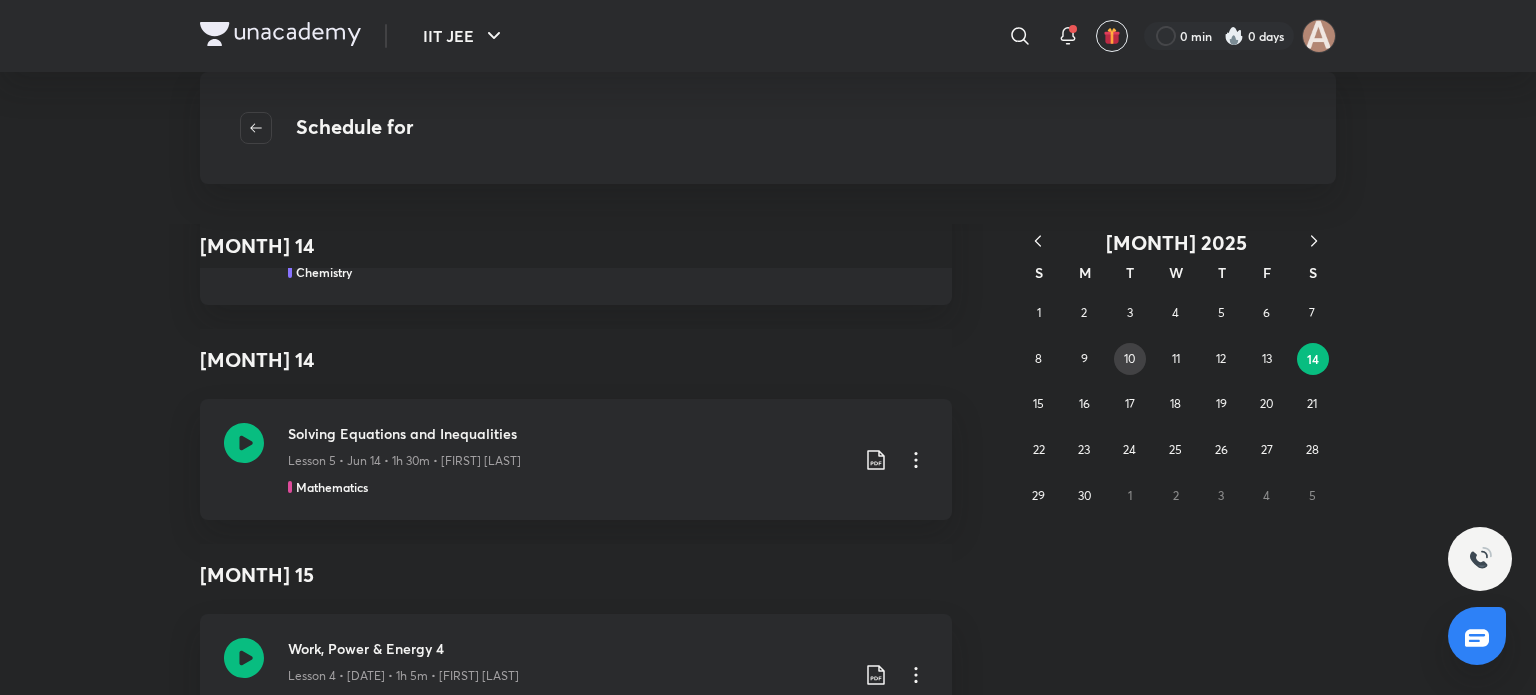 scroll, scrollTop: 2131, scrollLeft: 0, axis: vertical 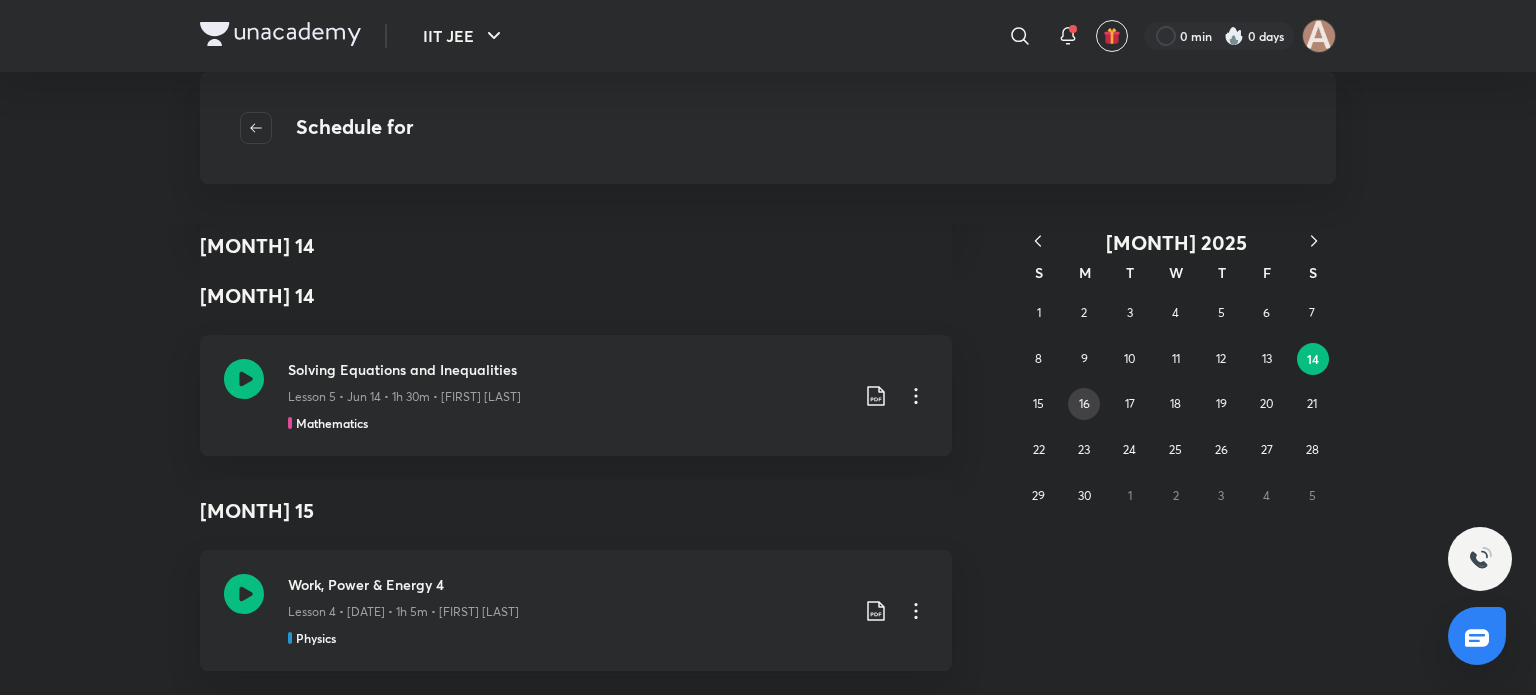 click on "16" at bounding box center (1084, 404) 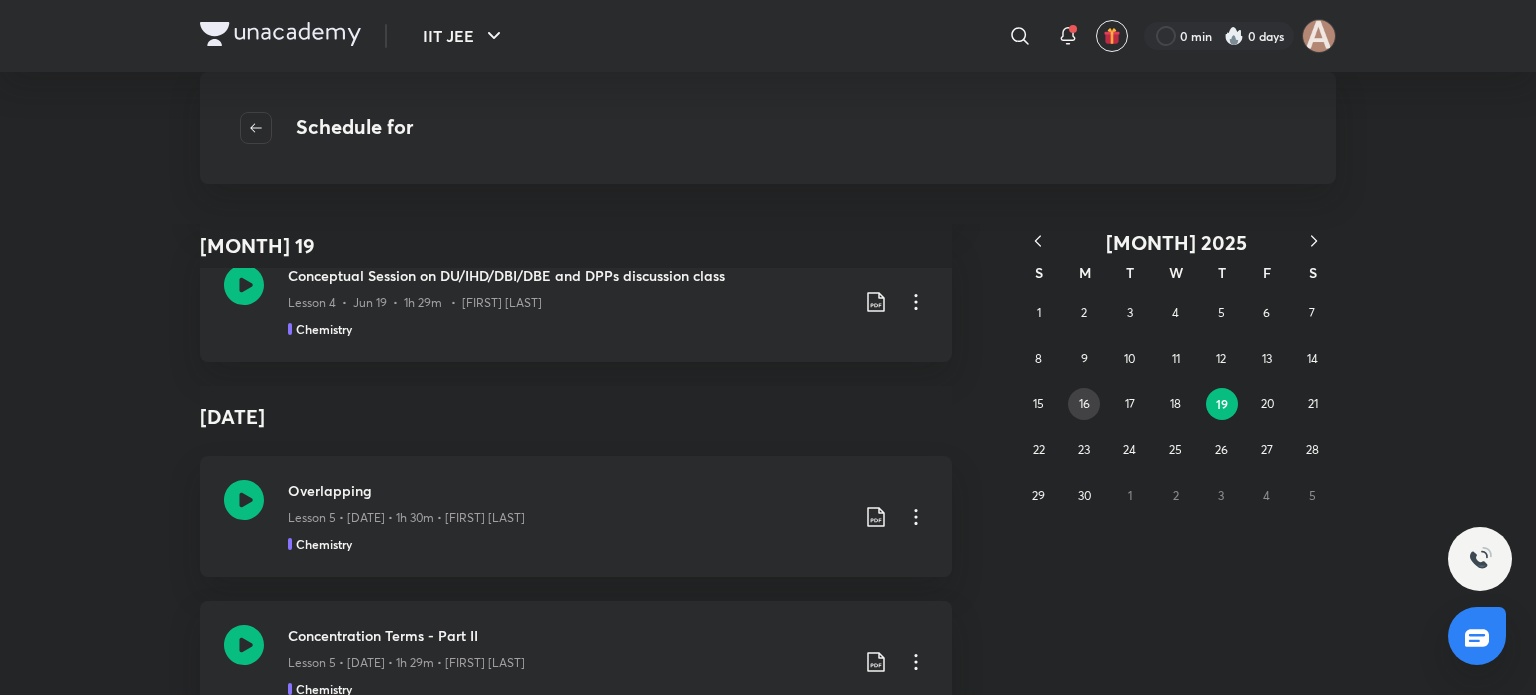 scroll, scrollTop: 2060, scrollLeft: 0, axis: vertical 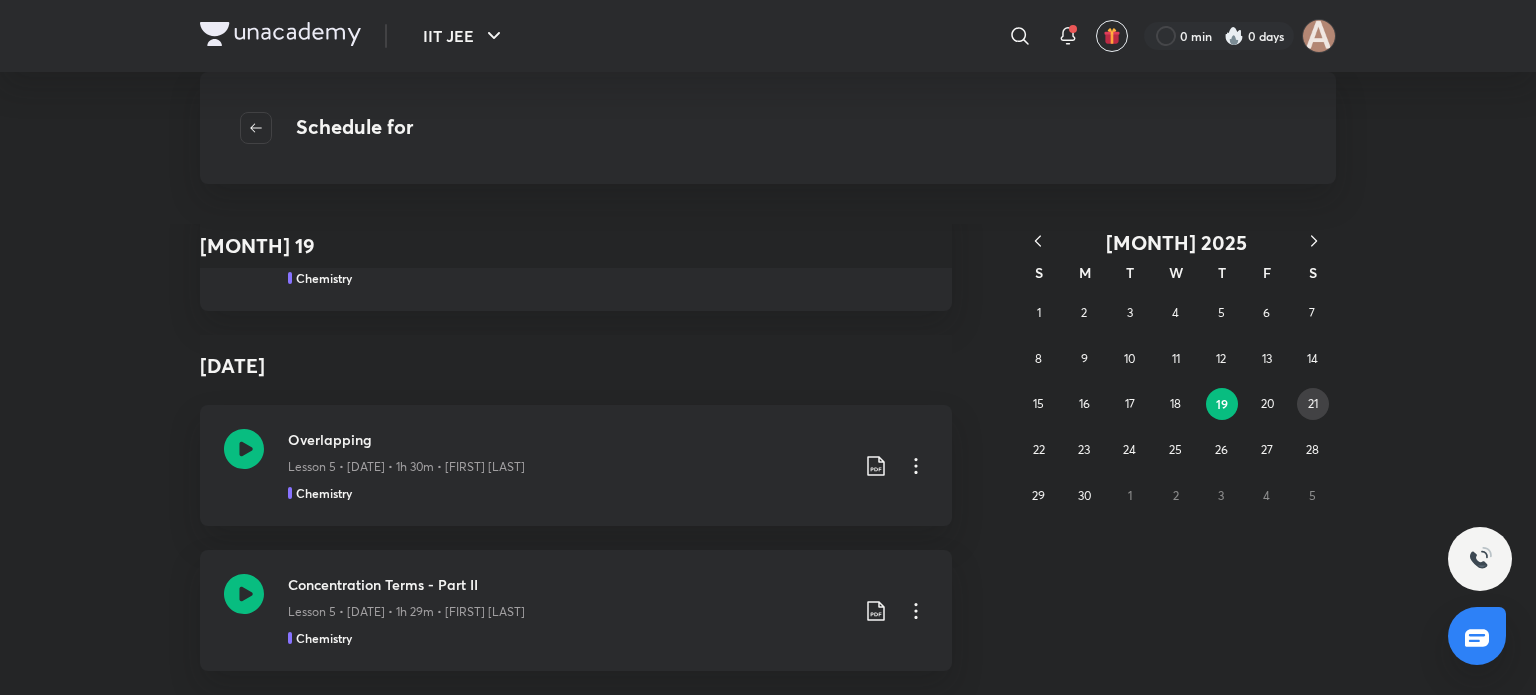 click on "21" at bounding box center (1313, 404) 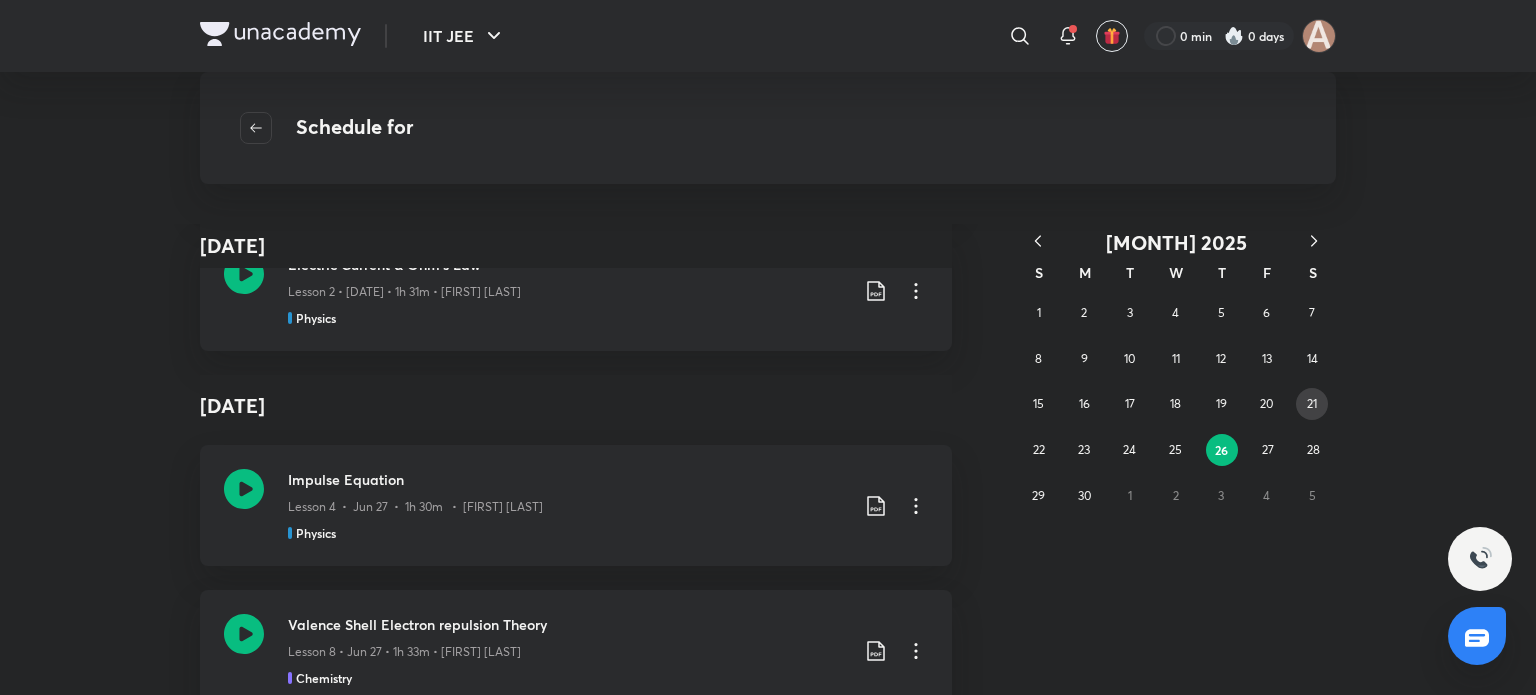 scroll, scrollTop: 2131, scrollLeft: 0, axis: vertical 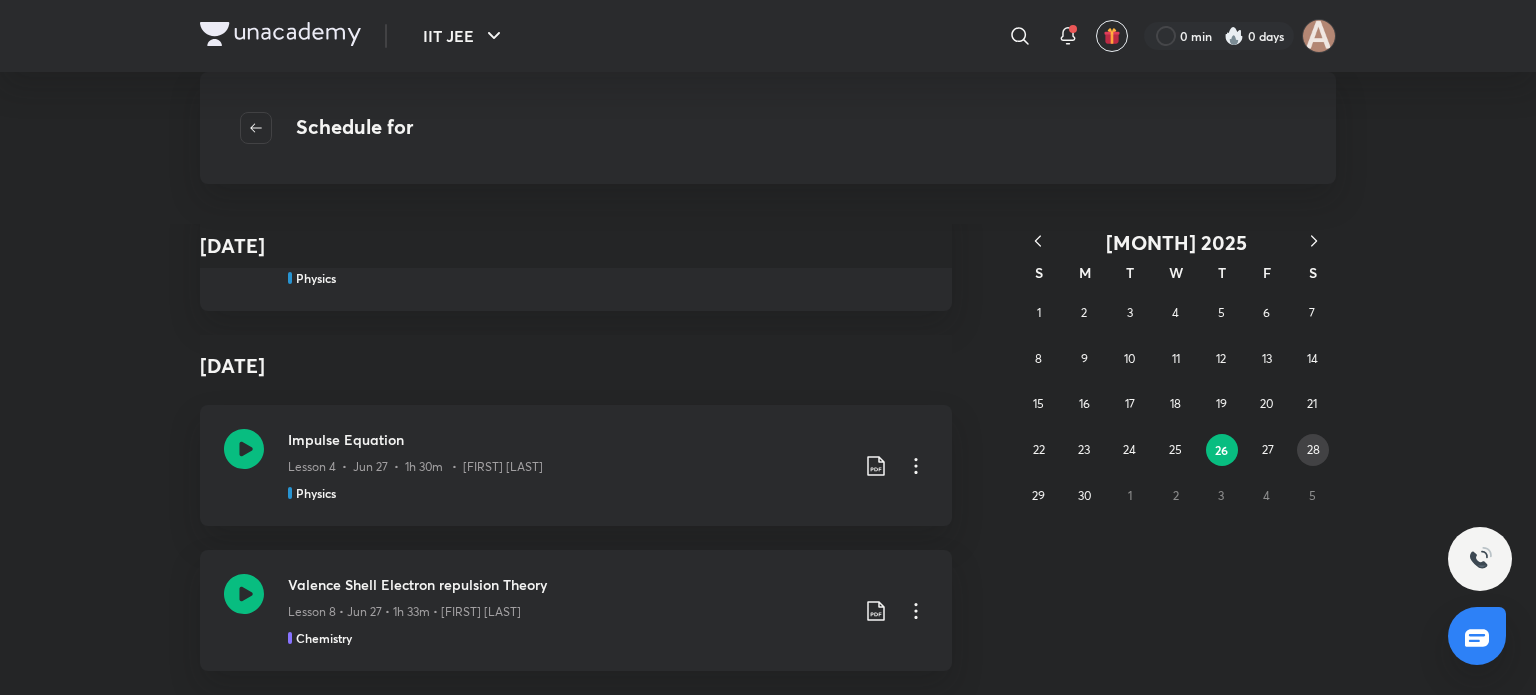 click on "28" at bounding box center (1313, 449) 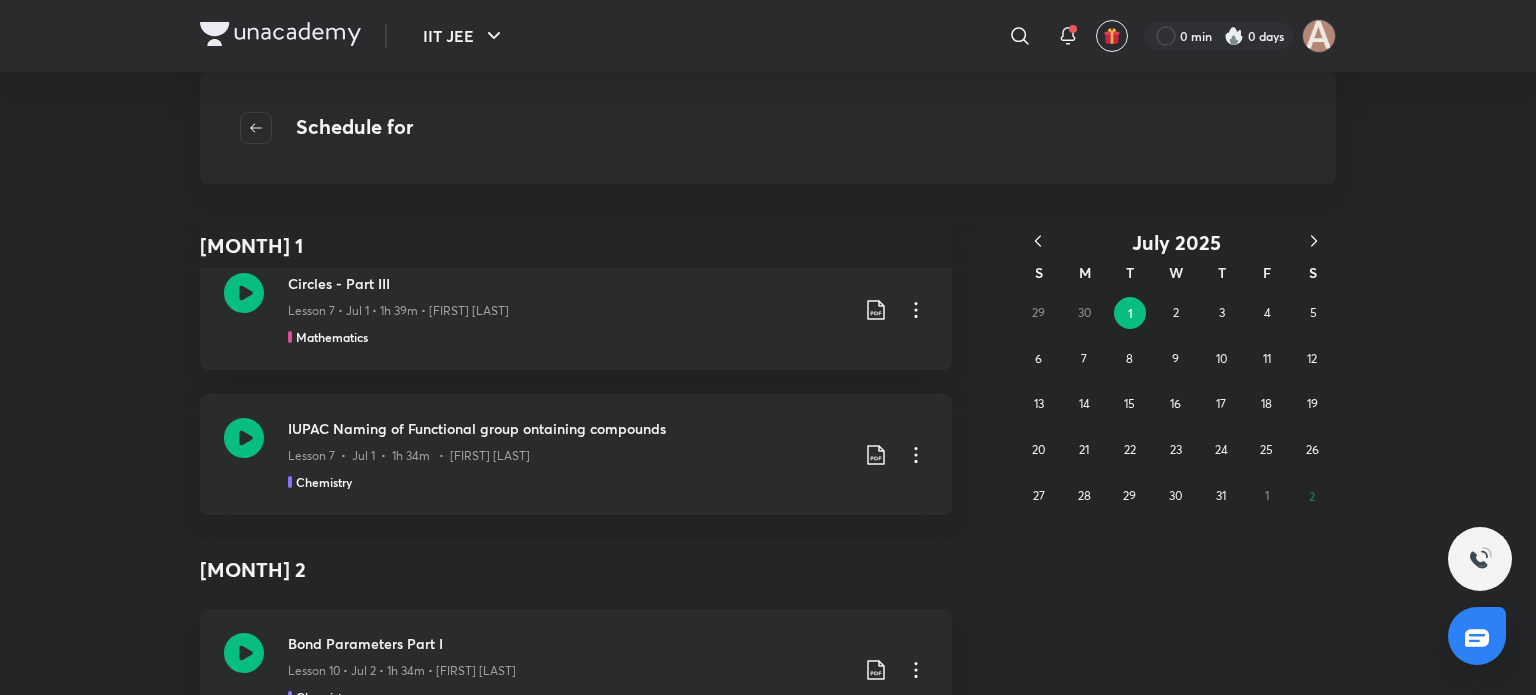 scroll, scrollTop: 2060, scrollLeft: 0, axis: vertical 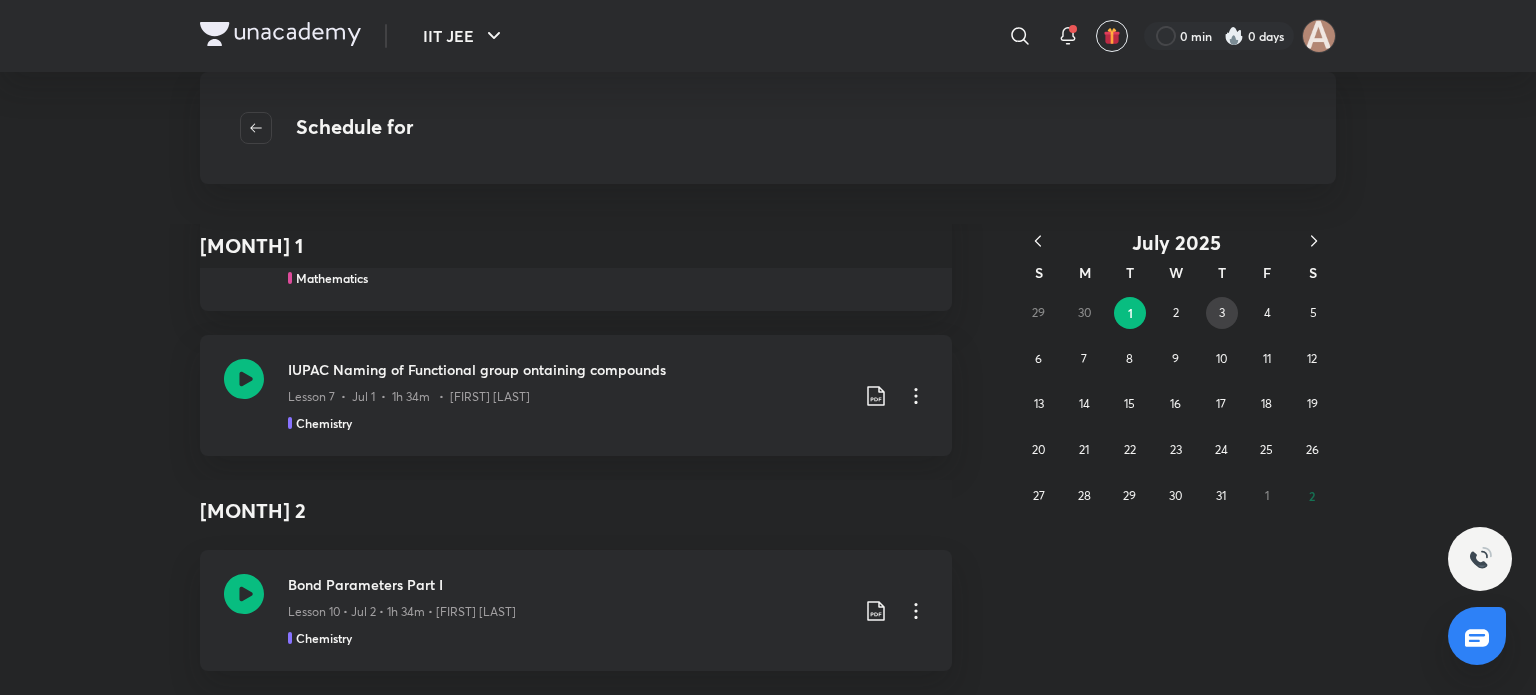 click on "3" at bounding box center (1222, 313) 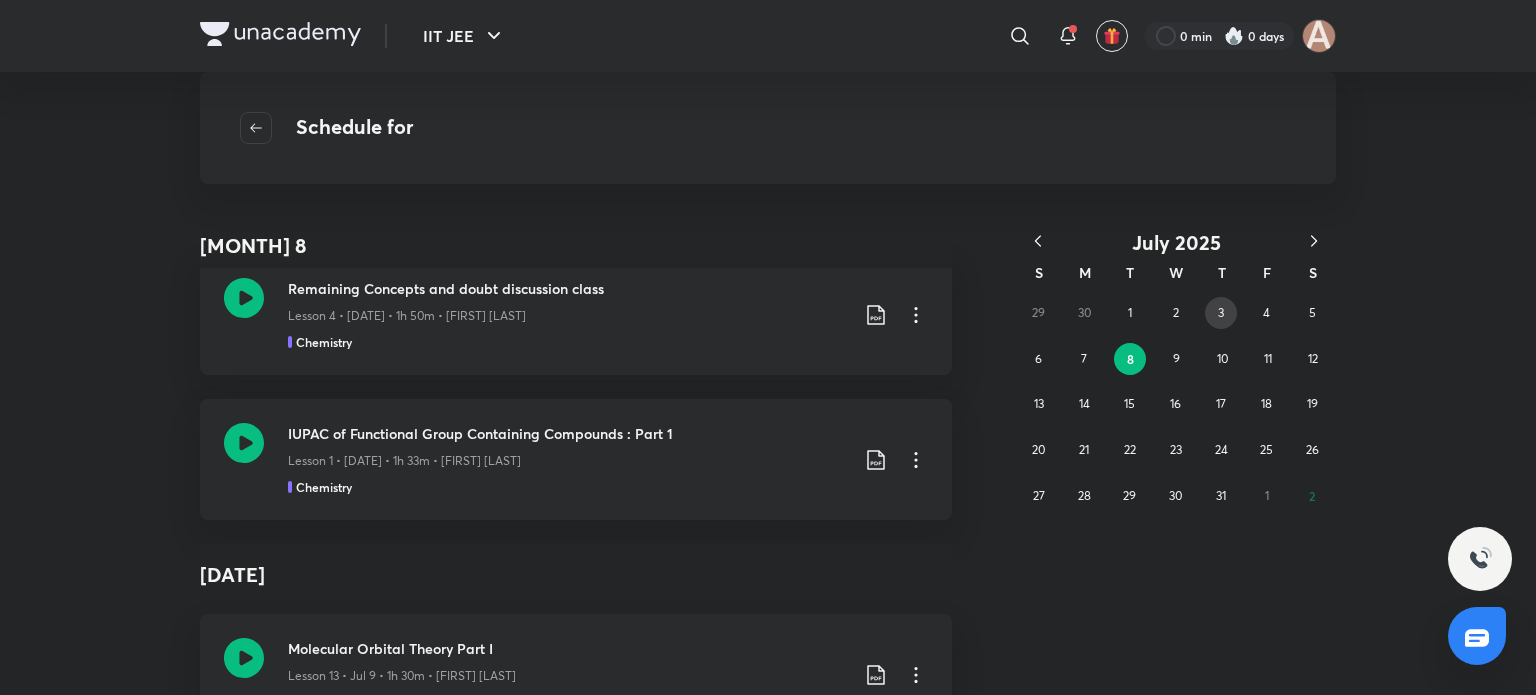 scroll, scrollTop: 2200, scrollLeft: 0, axis: vertical 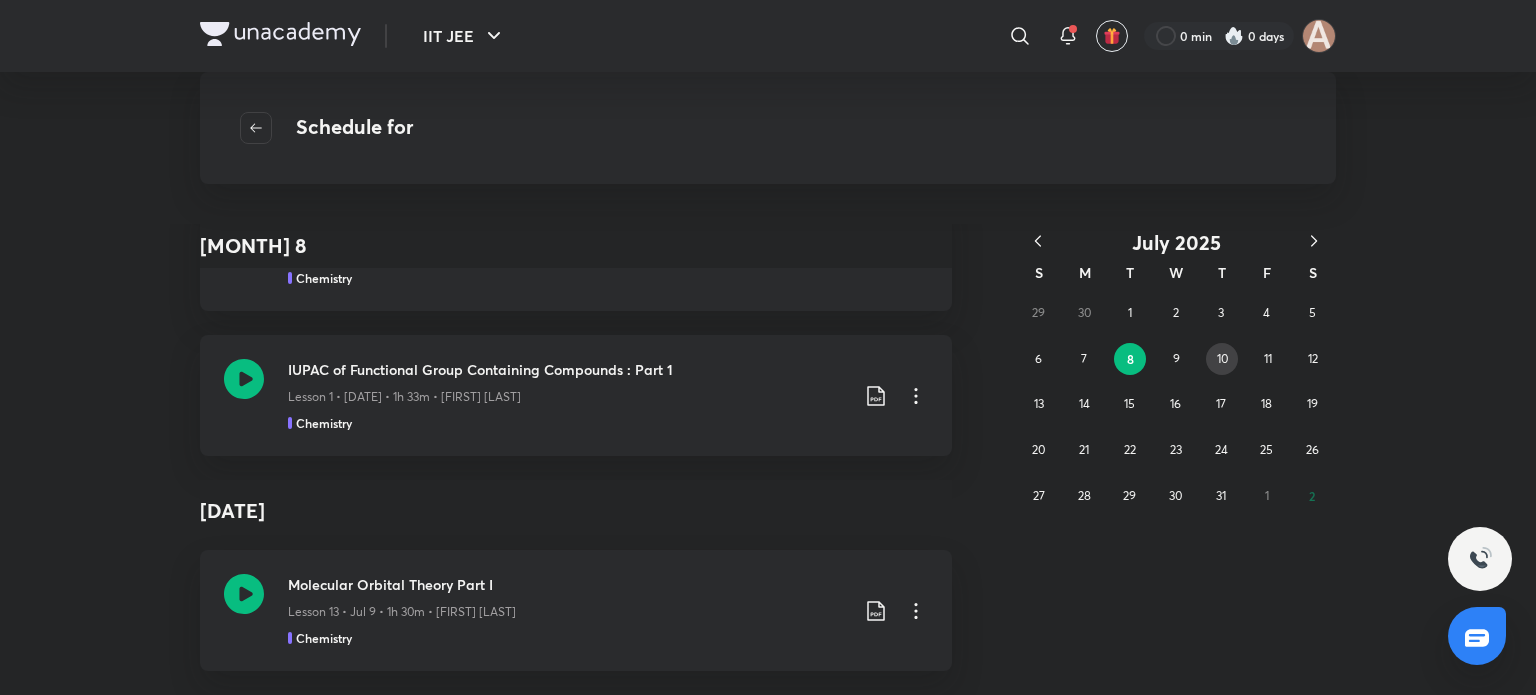 click on "10" at bounding box center (1222, 359) 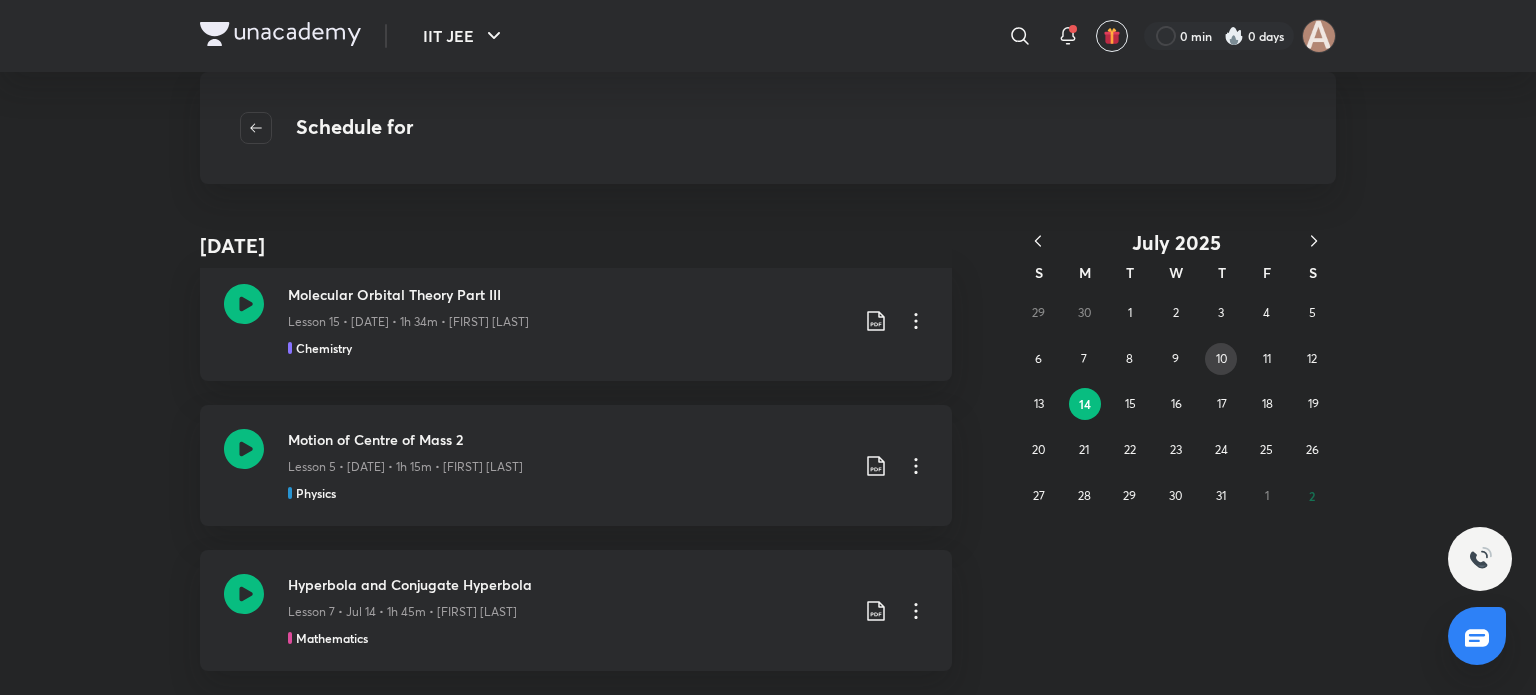 scroll, scrollTop: 2060, scrollLeft: 0, axis: vertical 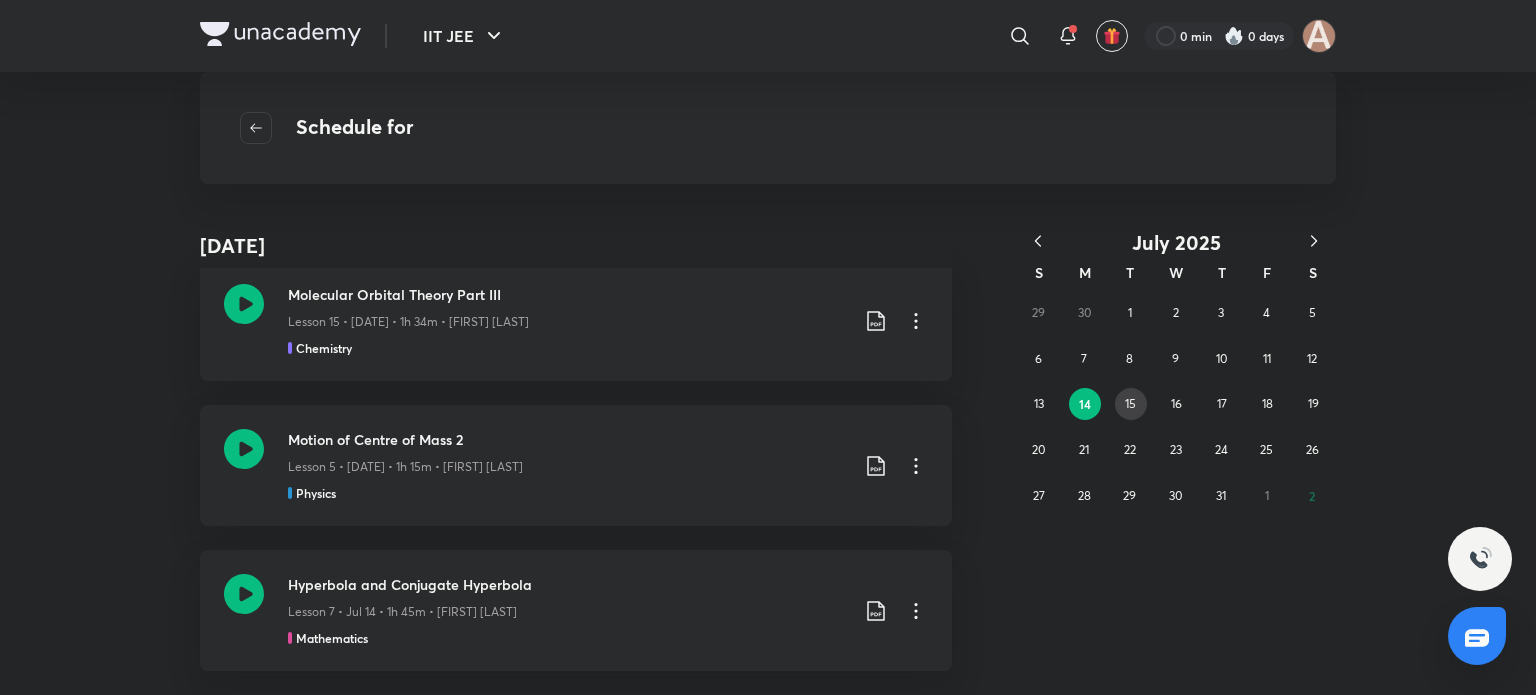 click on "15" at bounding box center [1131, 404] 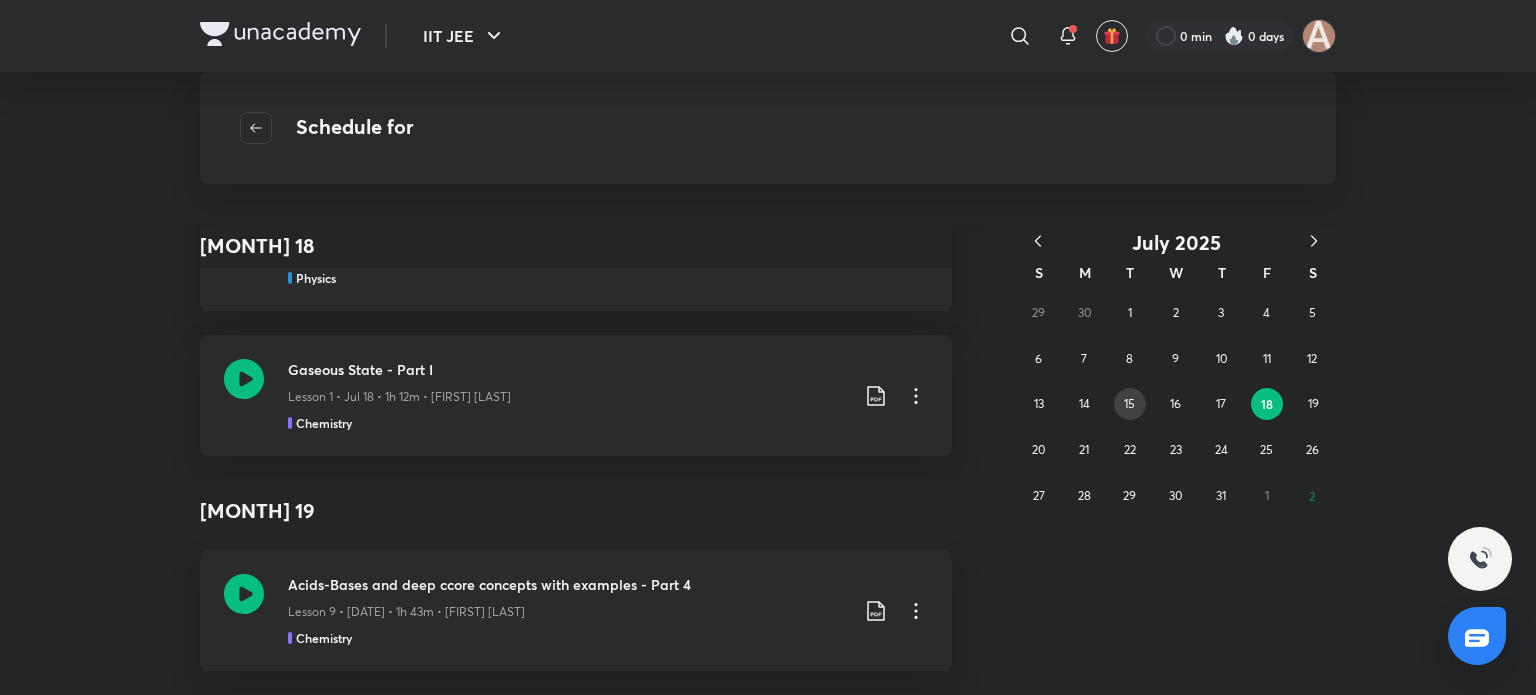 scroll, scrollTop: 2060, scrollLeft: 0, axis: vertical 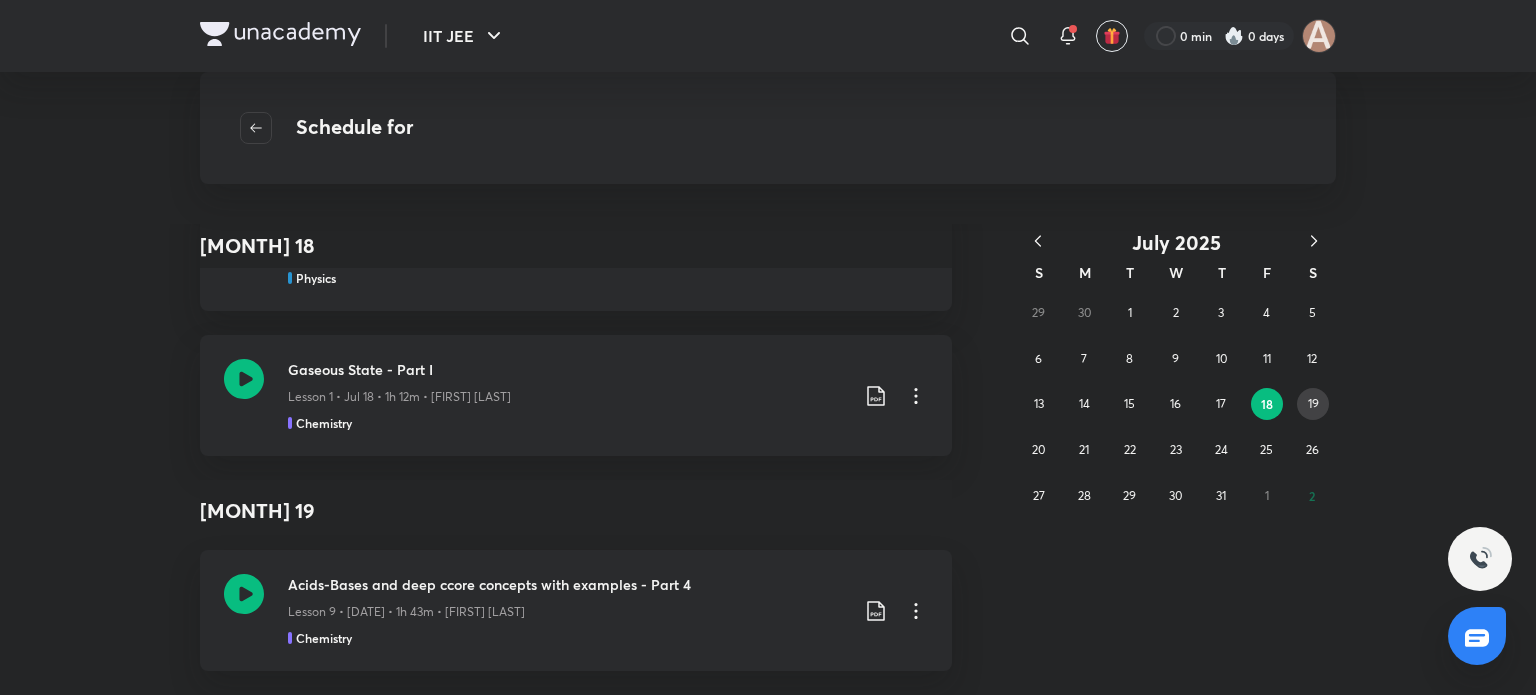 click on "19" at bounding box center (1313, 404) 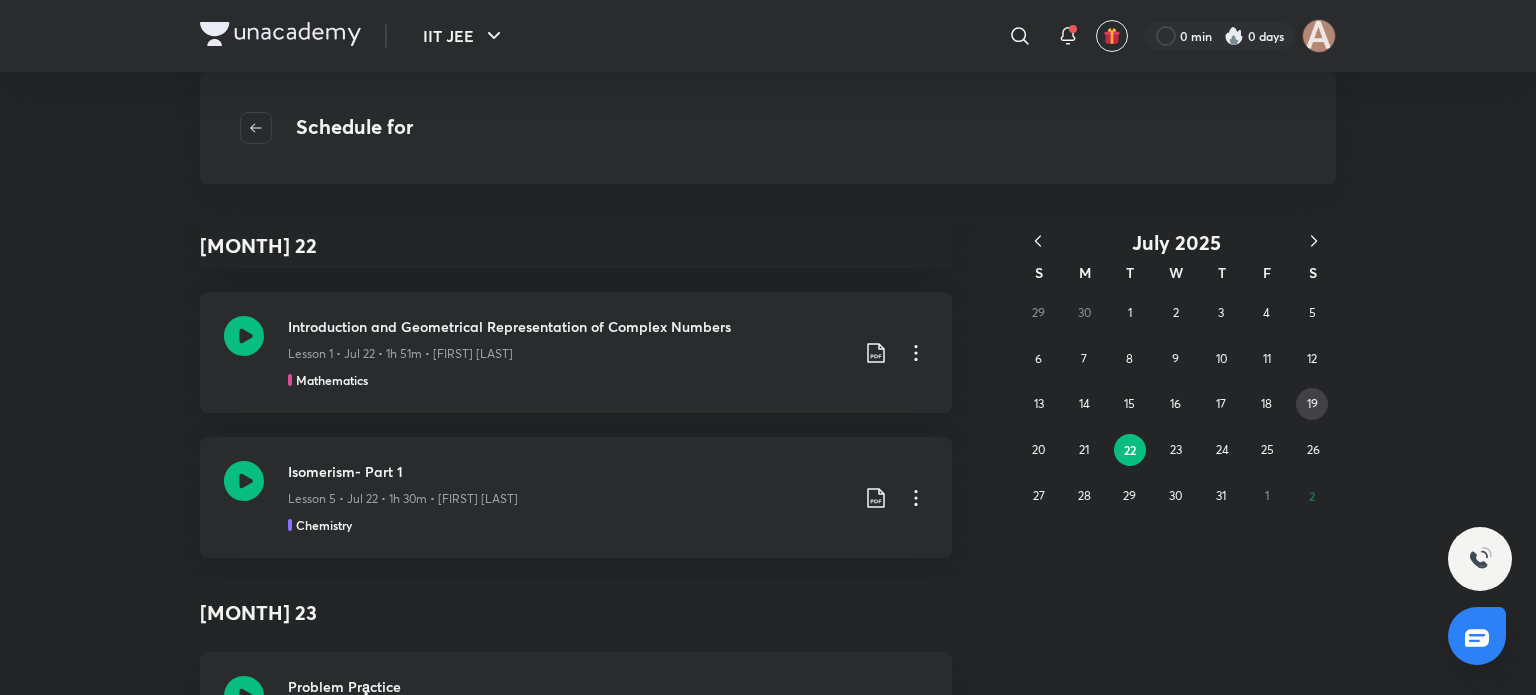 scroll, scrollTop: 2060, scrollLeft: 0, axis: vertical 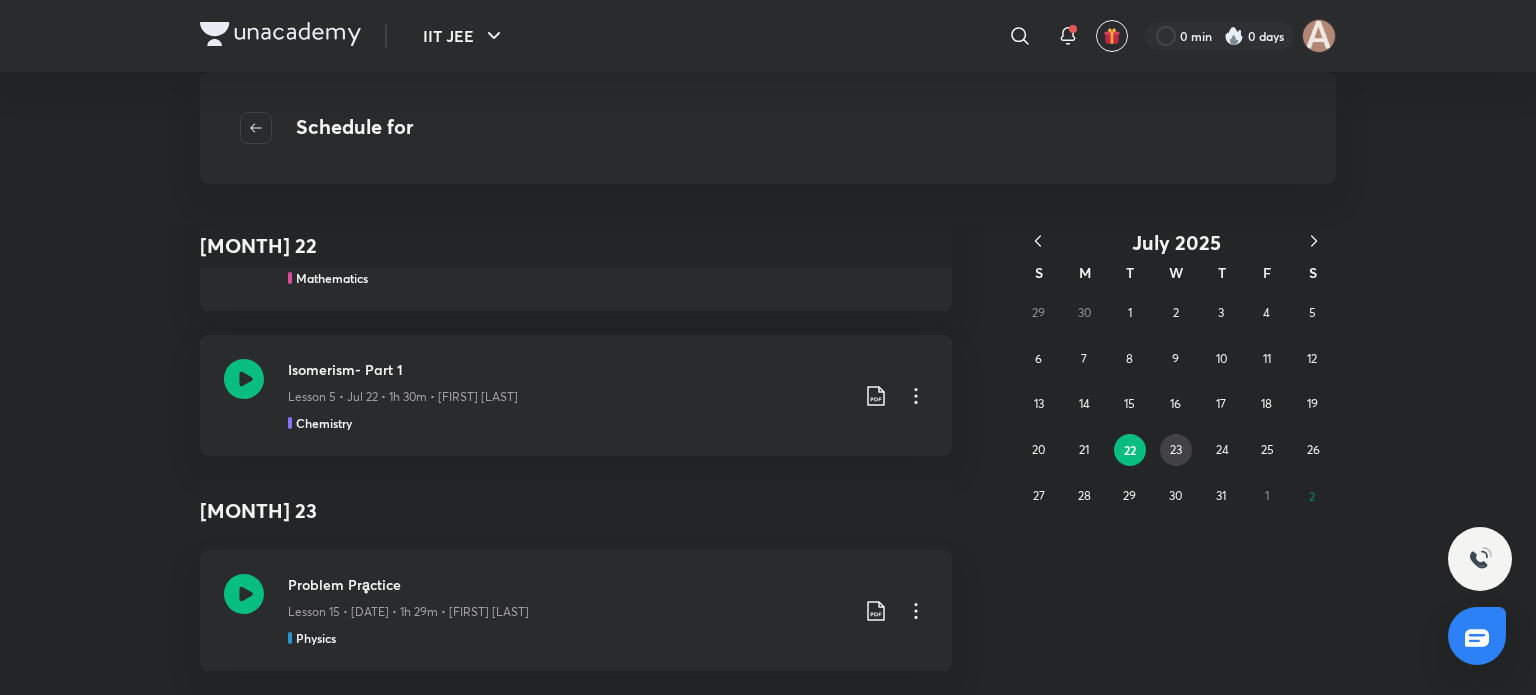 click on "23" at bounding box center [1176, 449] 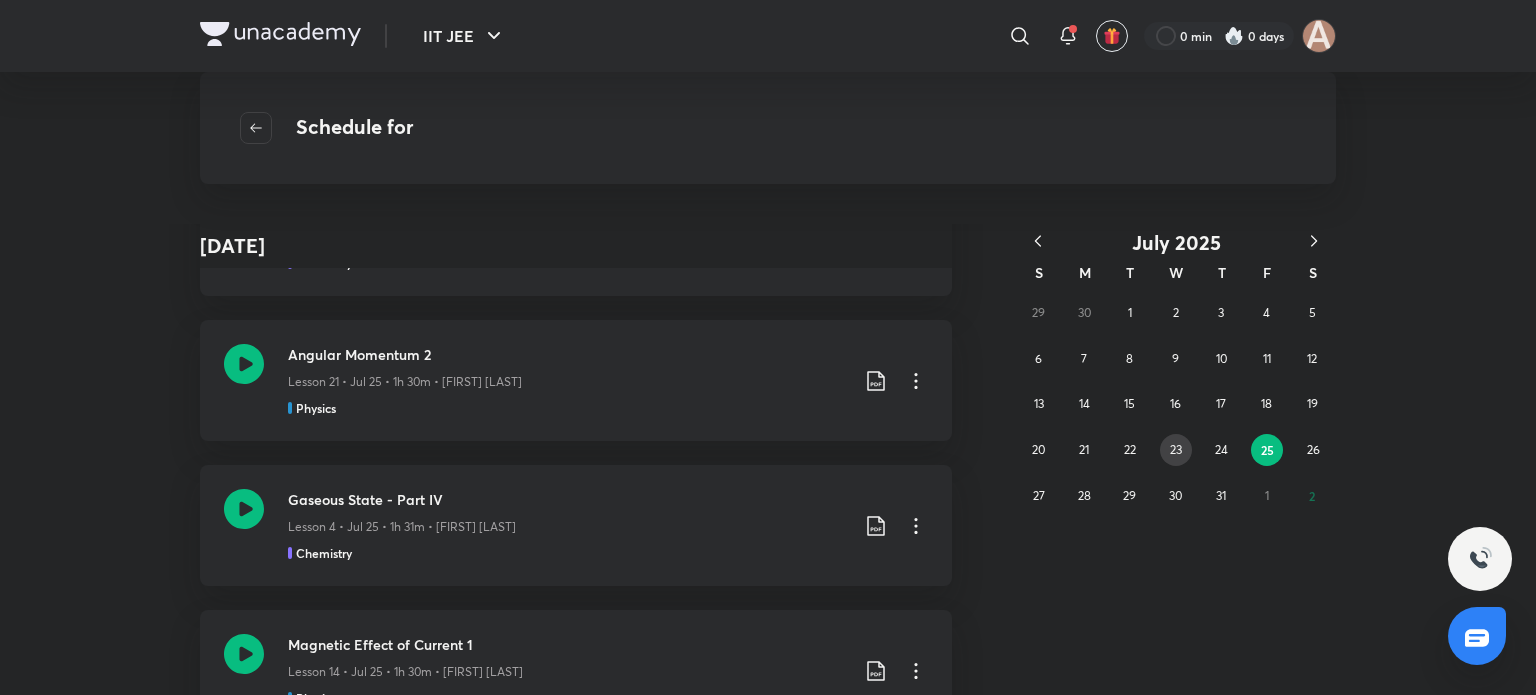 scroll, scrollTop: 1920, scrollLeft: 0, axis: vertical 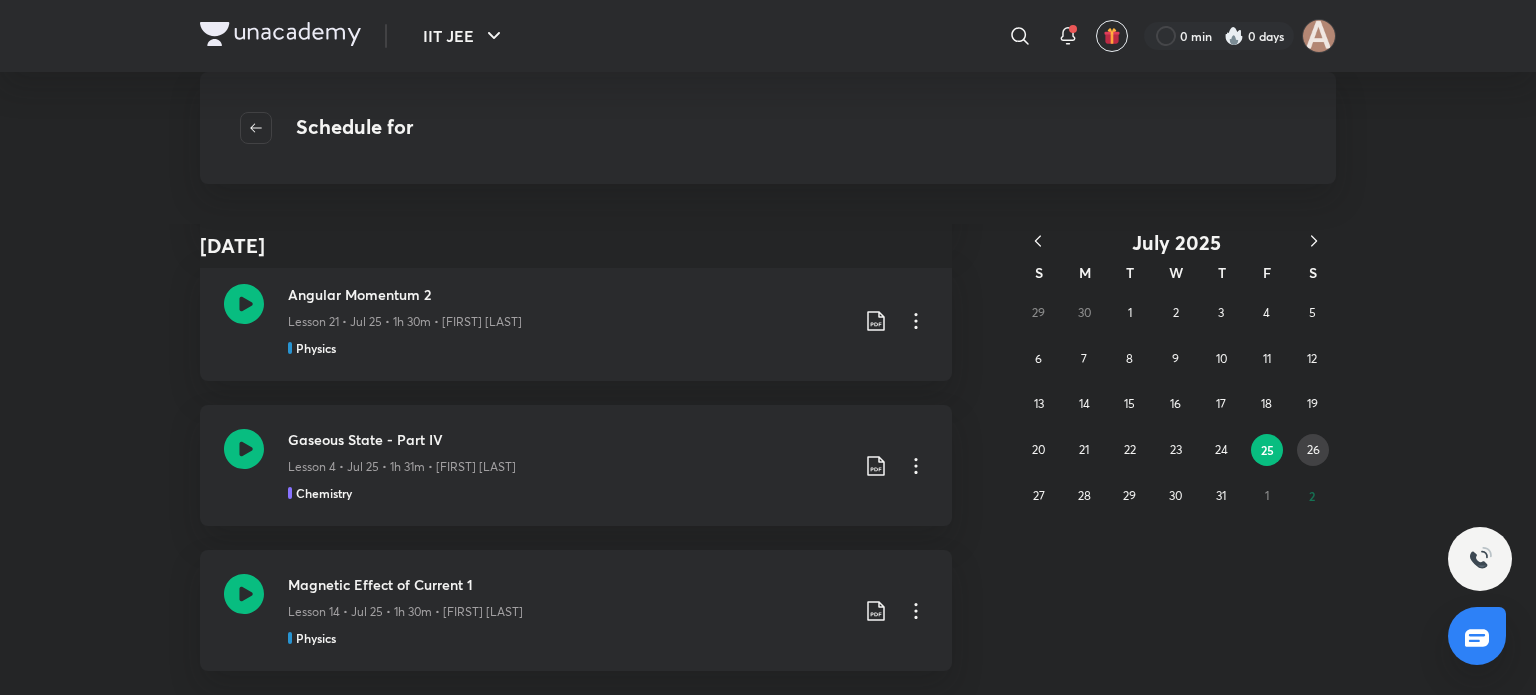 click on "26" at bounding box center [1313, 449] 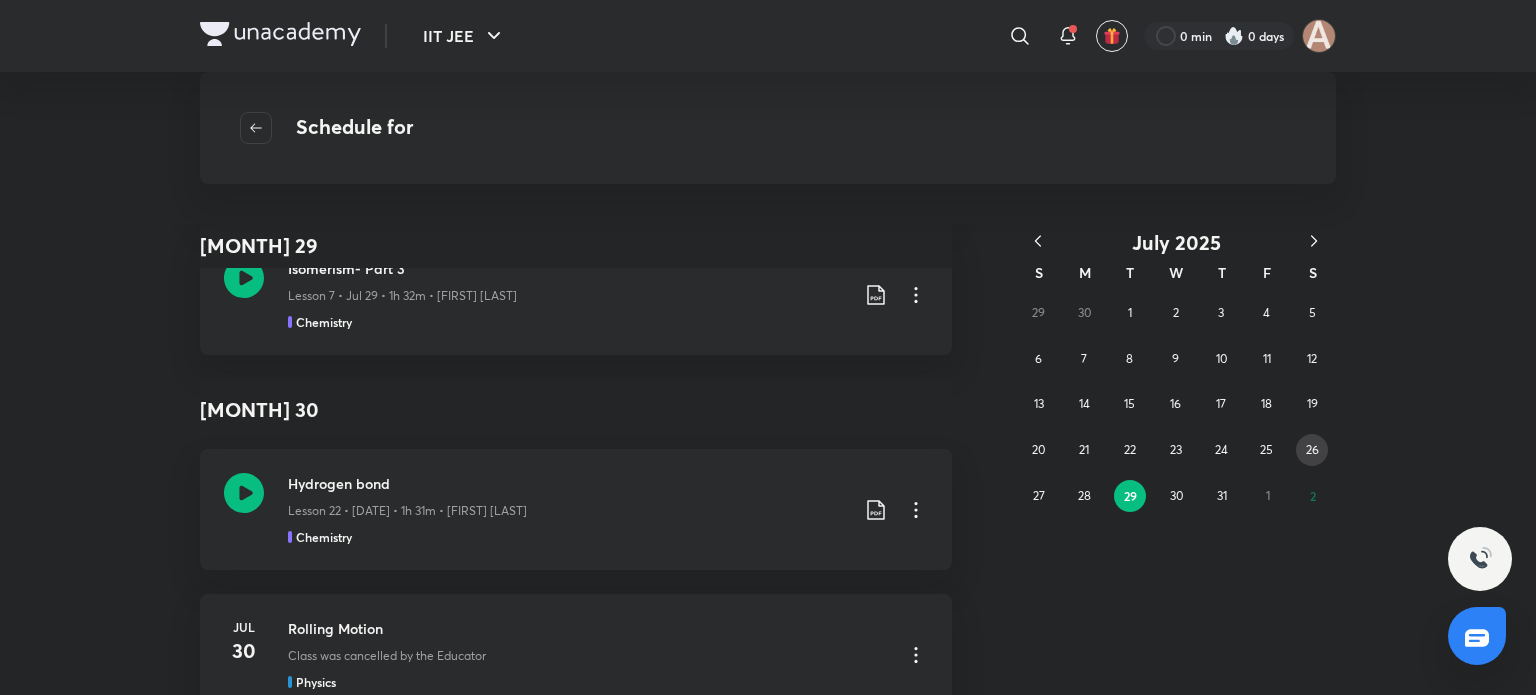 scroll, scrollTop: 1991, scrollLeft: 0, axis: vertical 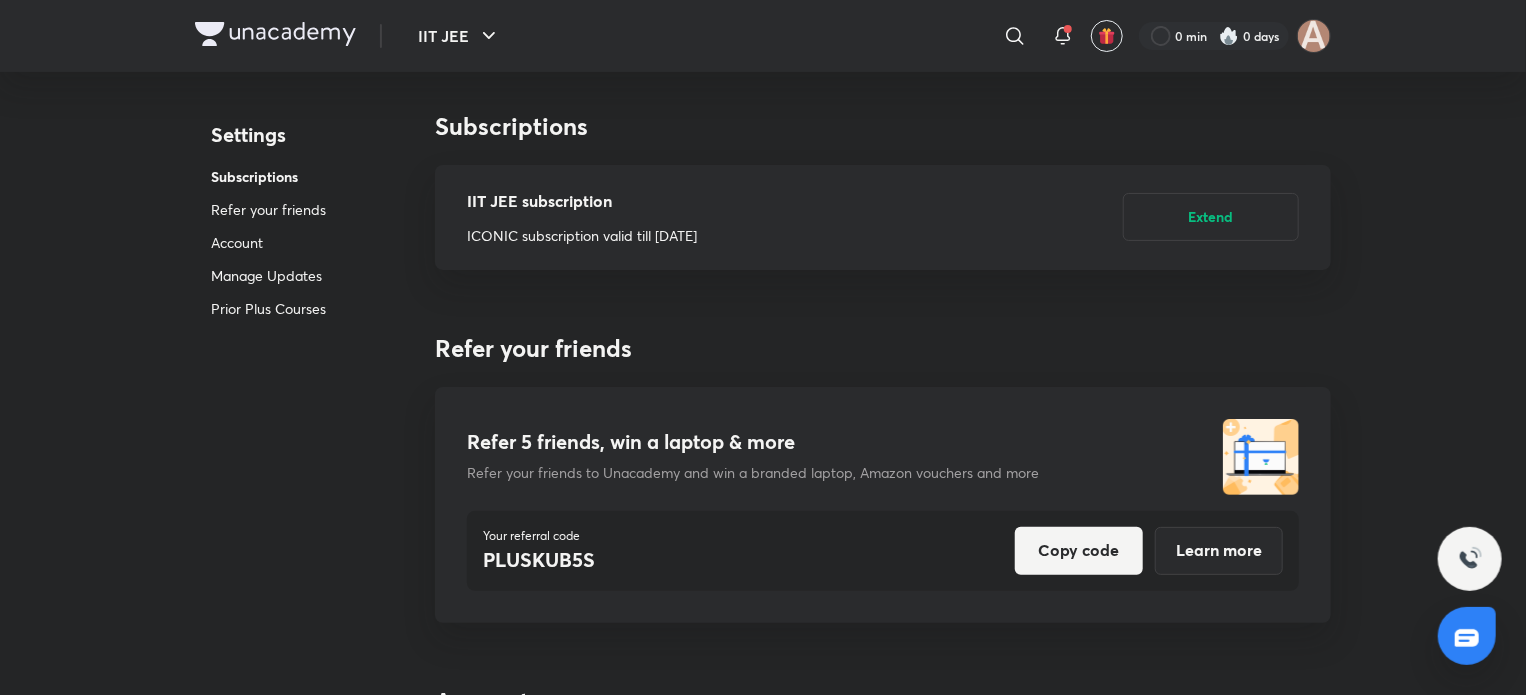 click at bounding box center [275, 34] 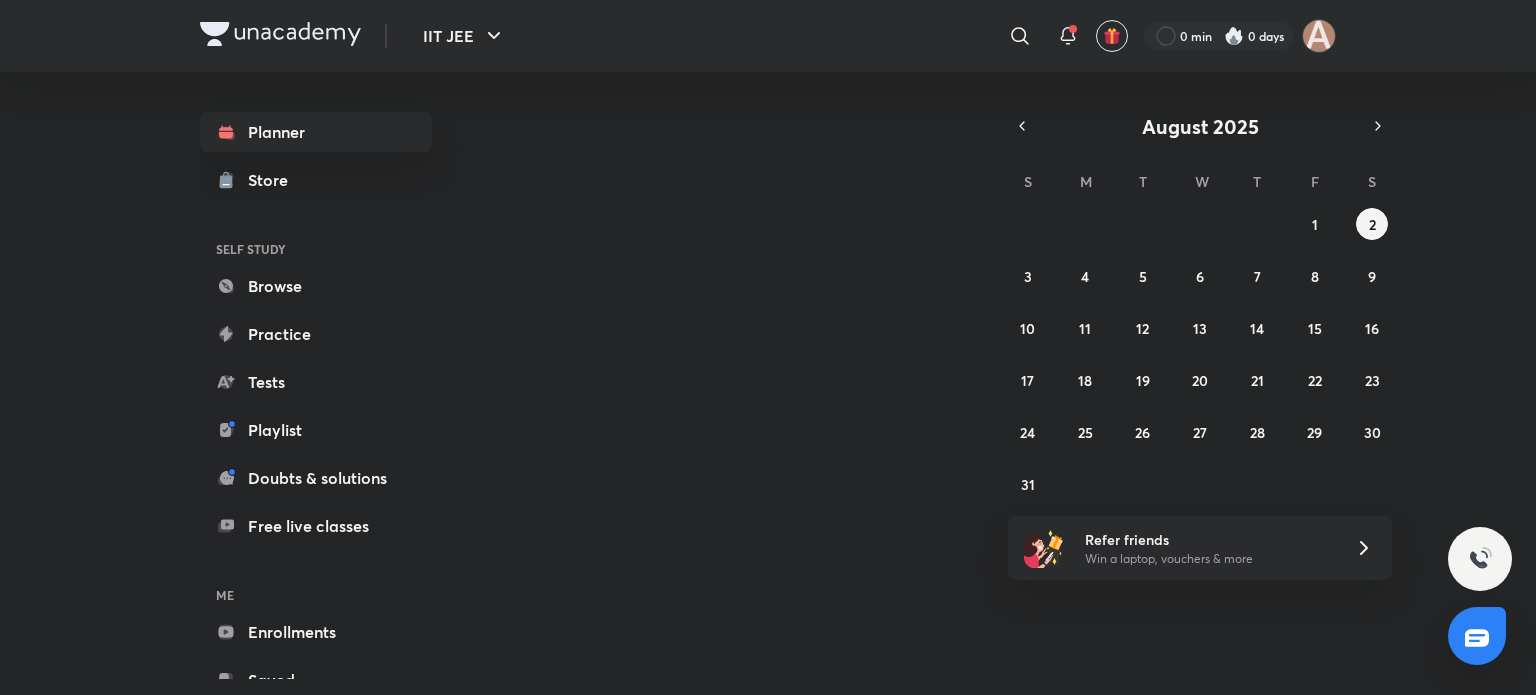scroll, scrollTop: 0, scrollLeft: 0, axis: both 